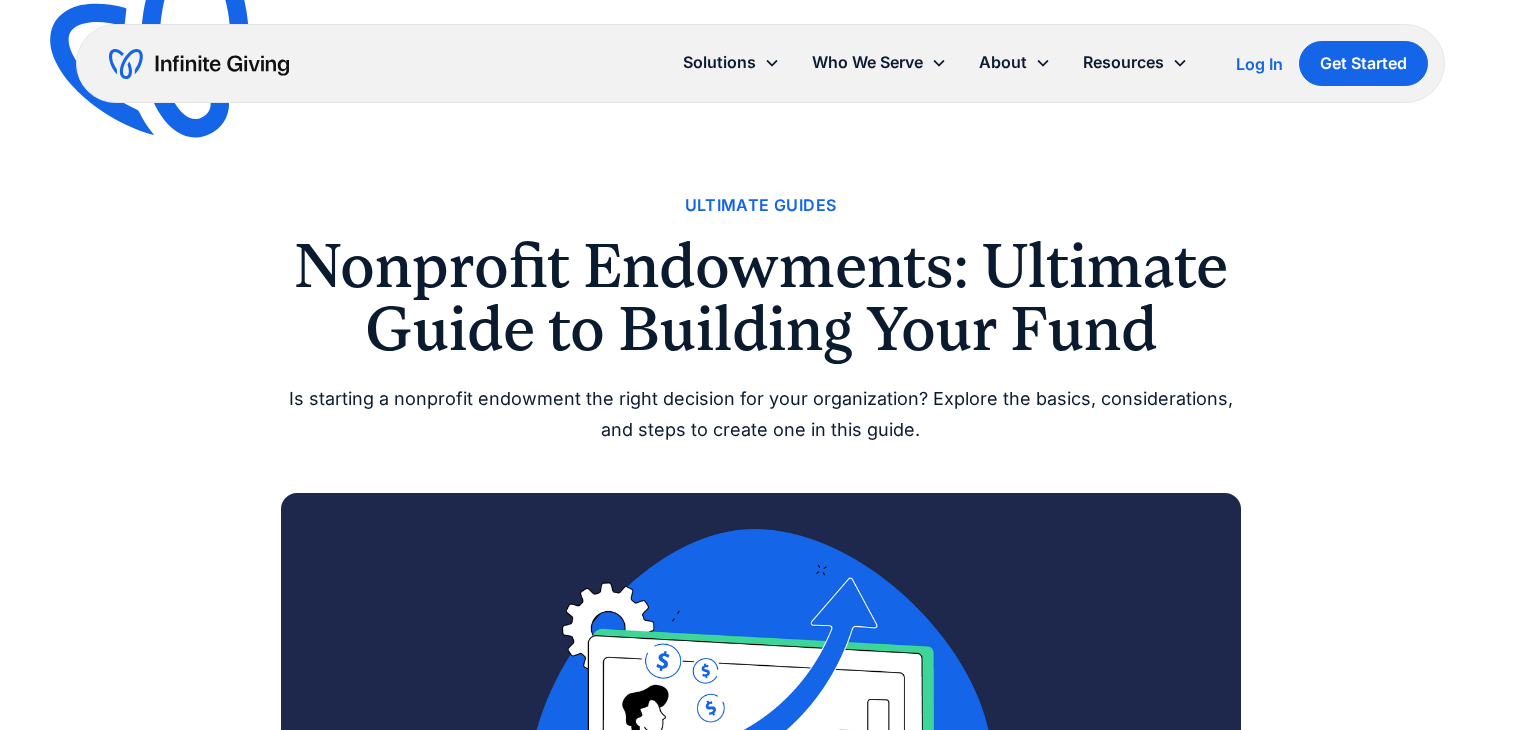 scroll, scrollTop: 926, scrollLeft: 0, axis: vertical 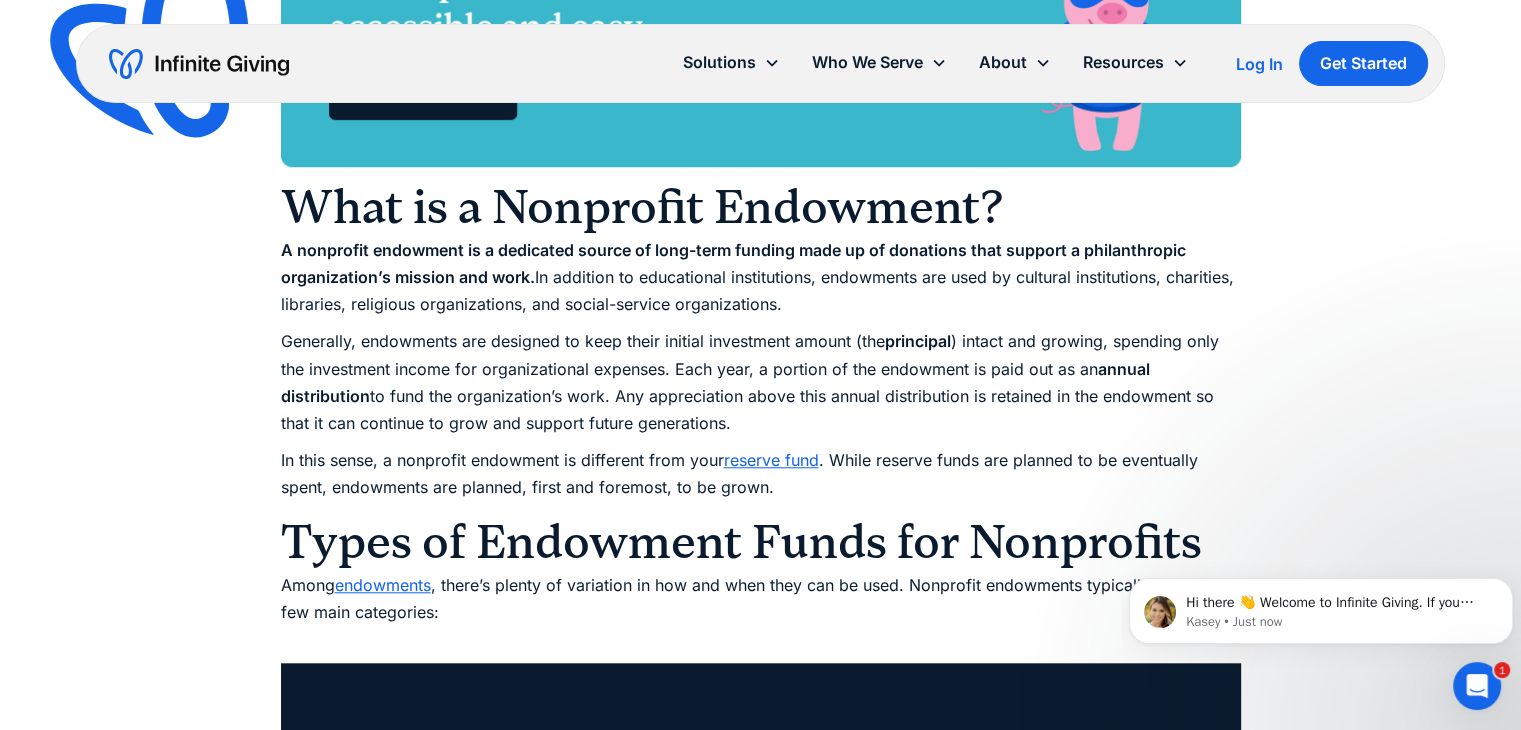 click on "In this sense, a nonprofit endowment is different from your  reserve fund . While reserve funds are planned to be eventually spent, endowments are planned, first and foremost, to be grown." at bounding box center (761, 474) 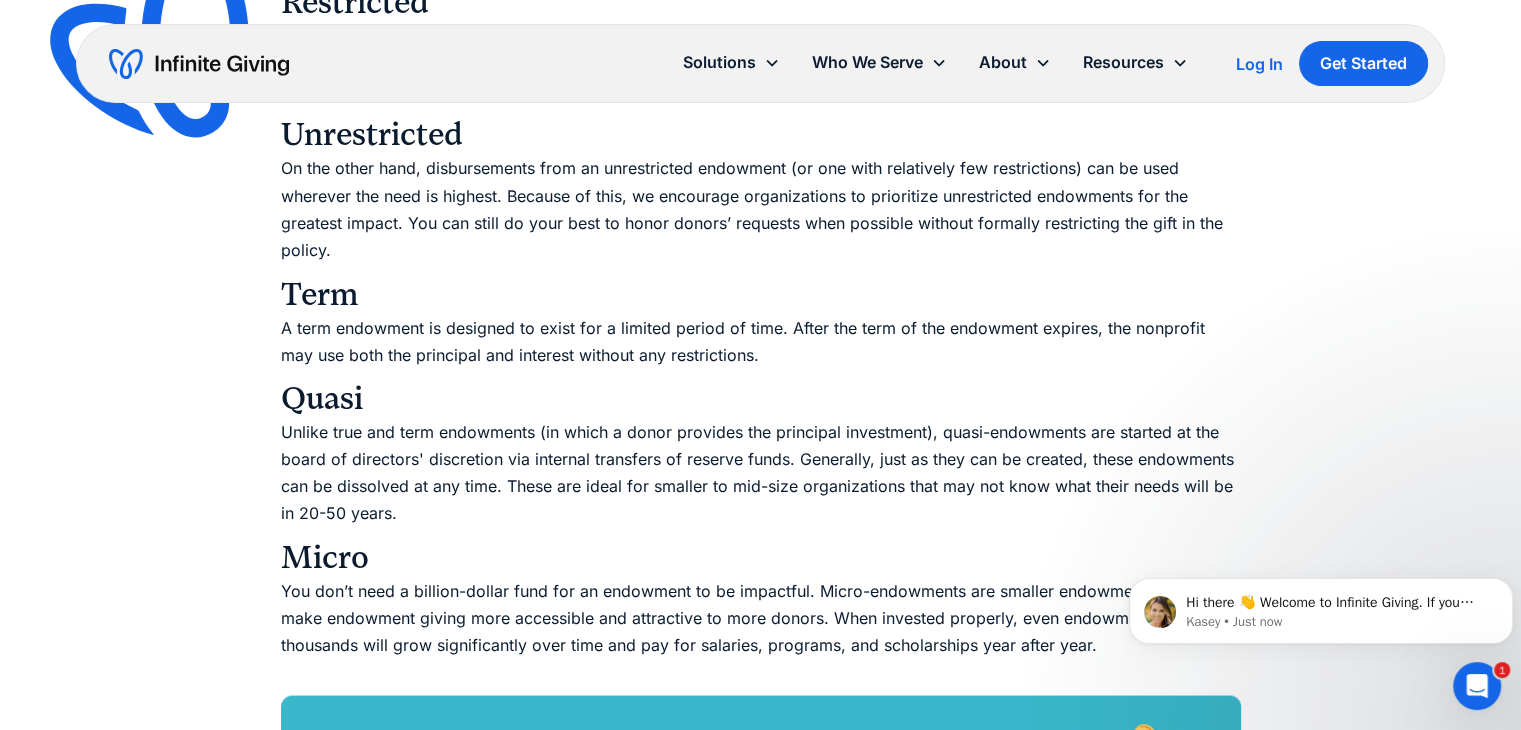 scroll, scrollTop: 3700, scrollLeft: 0, axis: vertical 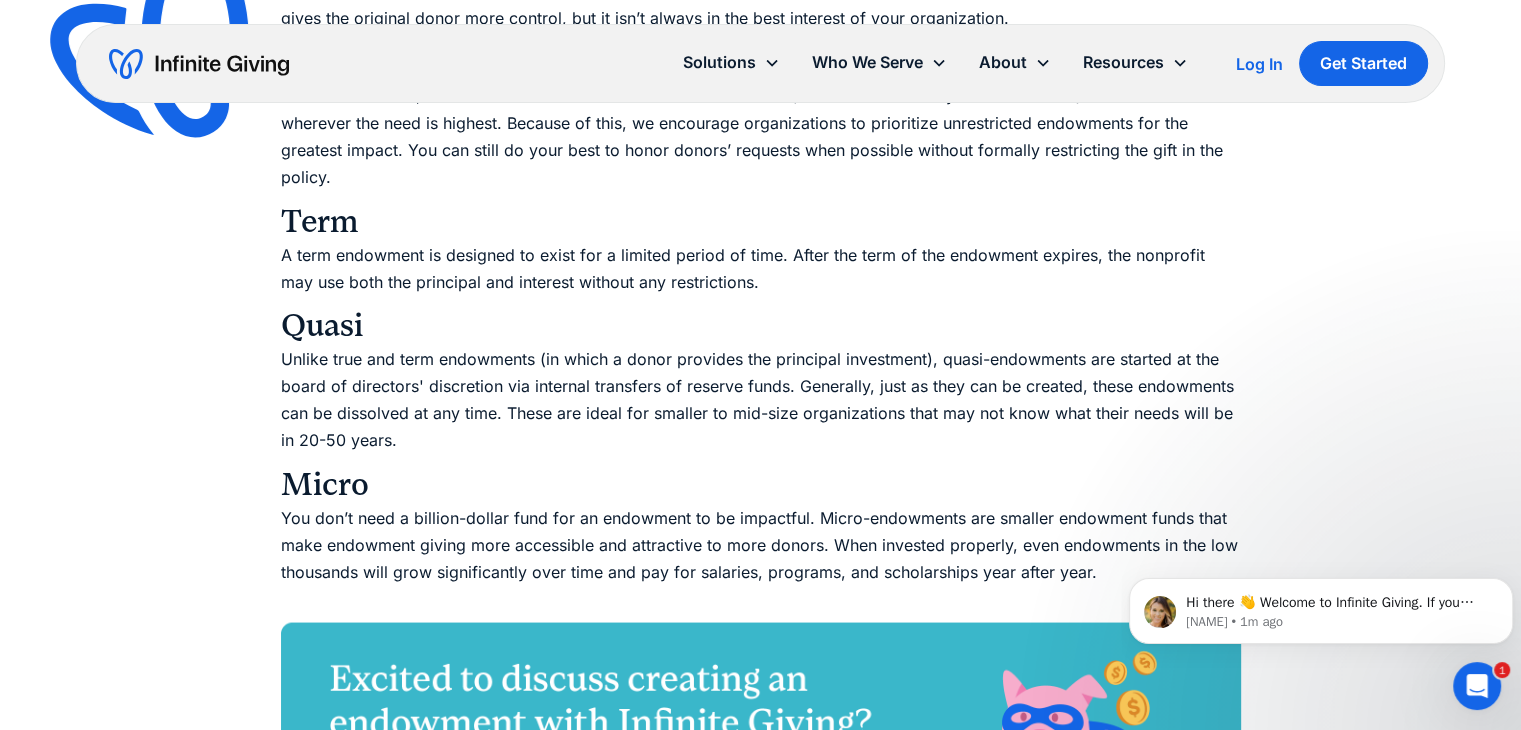 click on "Unlike true and term endowments (in which a donor provides the principal investment), quasi-endowments are started at the board of directors' discretion via internal transfers of reserve funds. Generally, just as they can be created, these endowments can be dissolved at any time. These are ideal for smaller to mid-size organizations that may not know what their needs will be in 20-50 years." at bounding box center (761, 399) 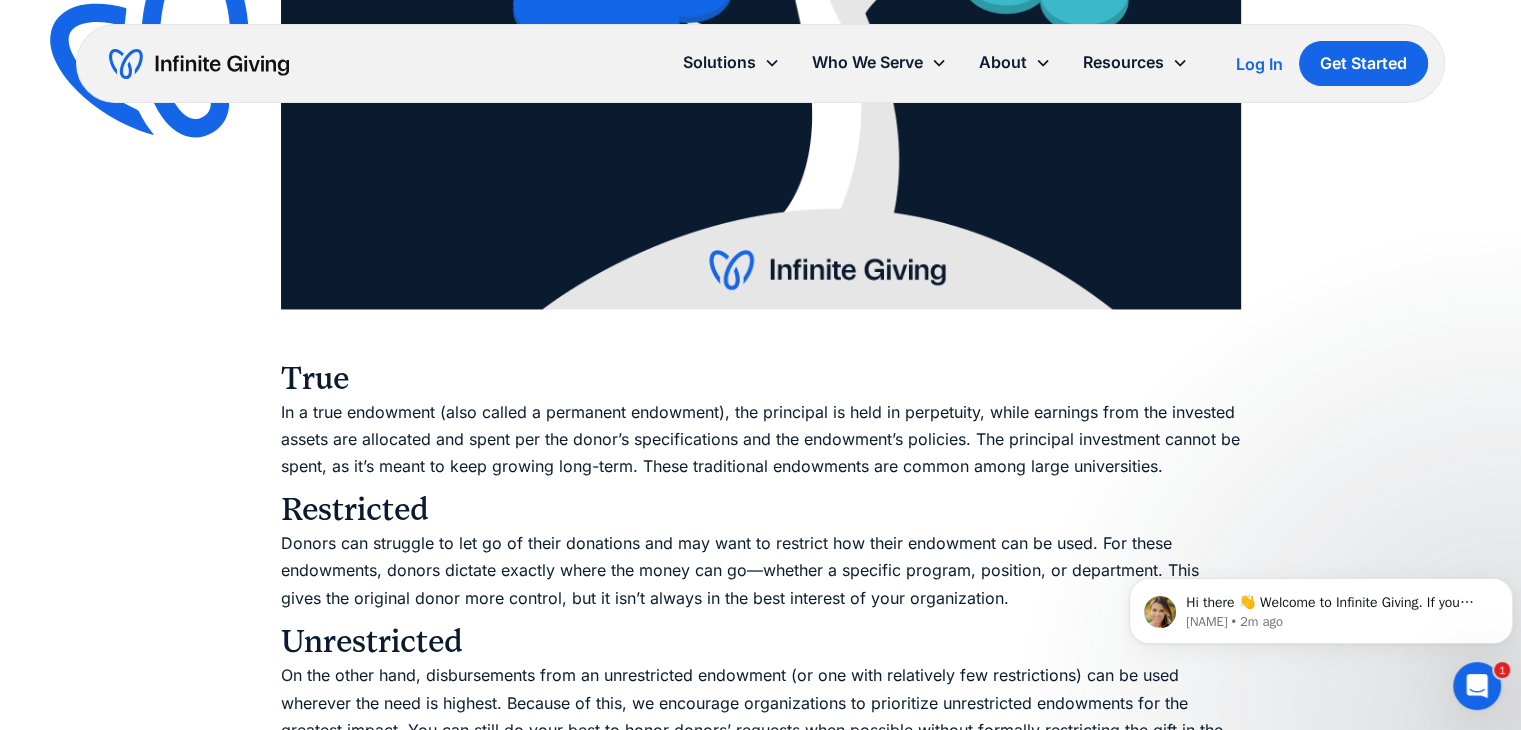 scroll, scrollTop: 3200, scrollLeft: 0, axis: vertical 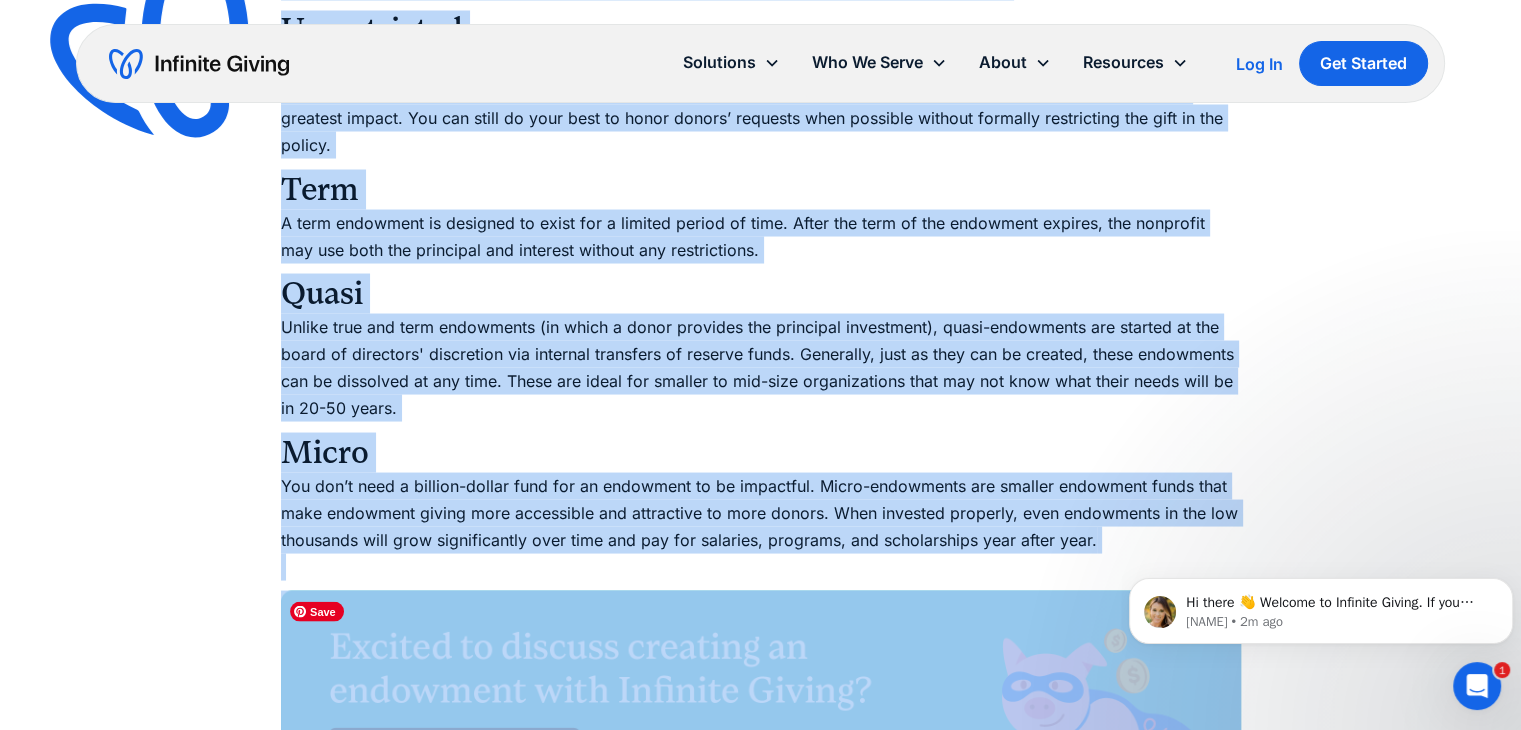 drag, startPoint x: 280, startPoint y: 296, endPoint x: 452, endPoint y: 712, distance: 450.15552 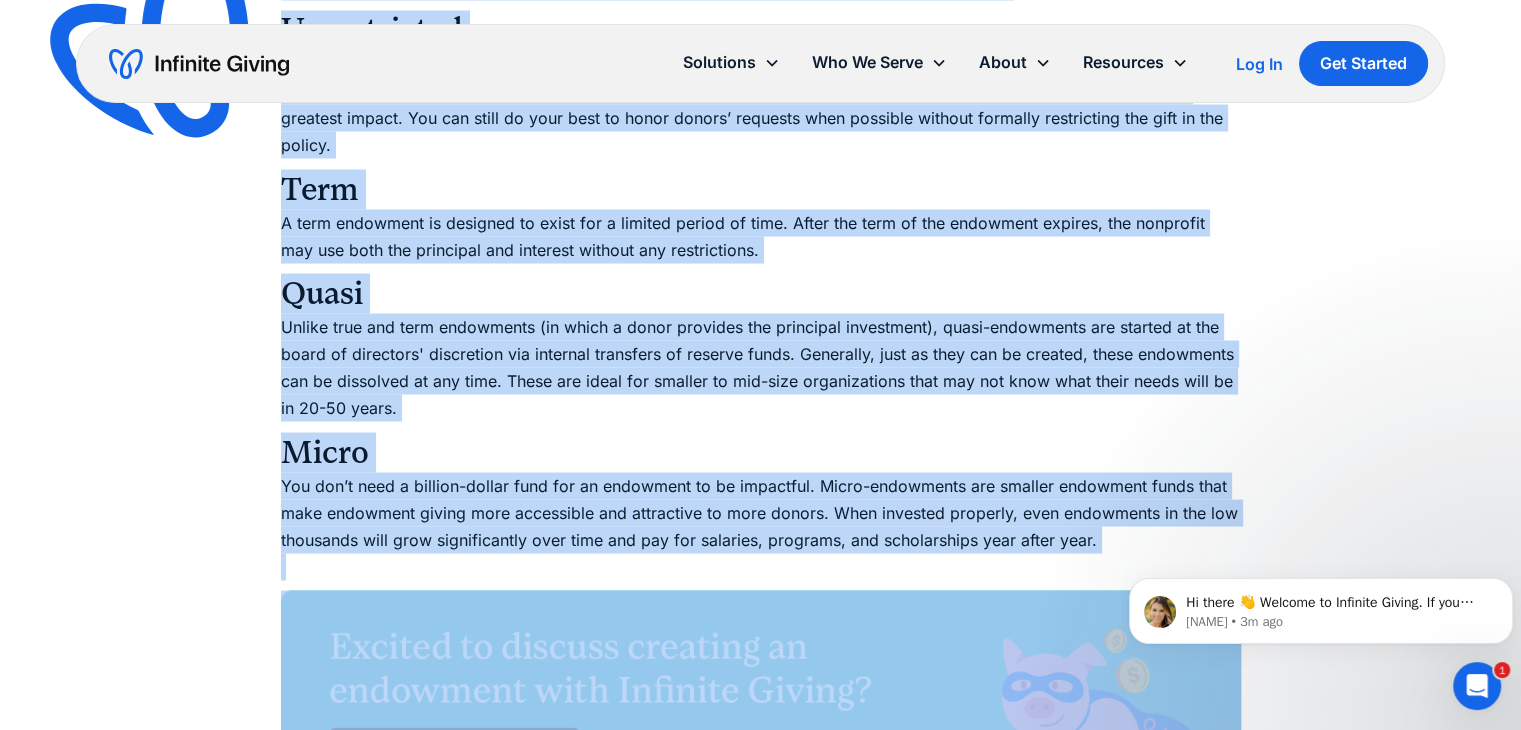 click on "Ultimate Guides Nonprofit Endowments: Ultimate Guide to Building Your Fund Is starting a nonprofit endowment the right decision for your organization? Explore the basics, considerations, and steps to create one in this guide. Karen Houghton July 2, 2025 For small-staff nonprofits, creating an endowment can seem daunting and out of reach.   Fortunately, it doesn't have to be! Wealthy donors love giving to endowments that support long-term organizational sustainability, and modern investing advisors make setting one up more accessible than ever.  In this ultimate guide to nonprofit endowments, we’ll examine the theoretical and practical elements of developing and managing an endowment fund for smaller organizations. We’ll cover the following topics: What Is a Nonprofit Endowment? Types of Endowment Funds for Nonprofits Benefits and Drawbacks of Nonprofit Endowments Things to Consider Before Starting an Endowment How to Start an Endowment for Your Nonprofit What is a Nonprofit Endowment? principal Among  ‍" at bounding box center (760, 2502) 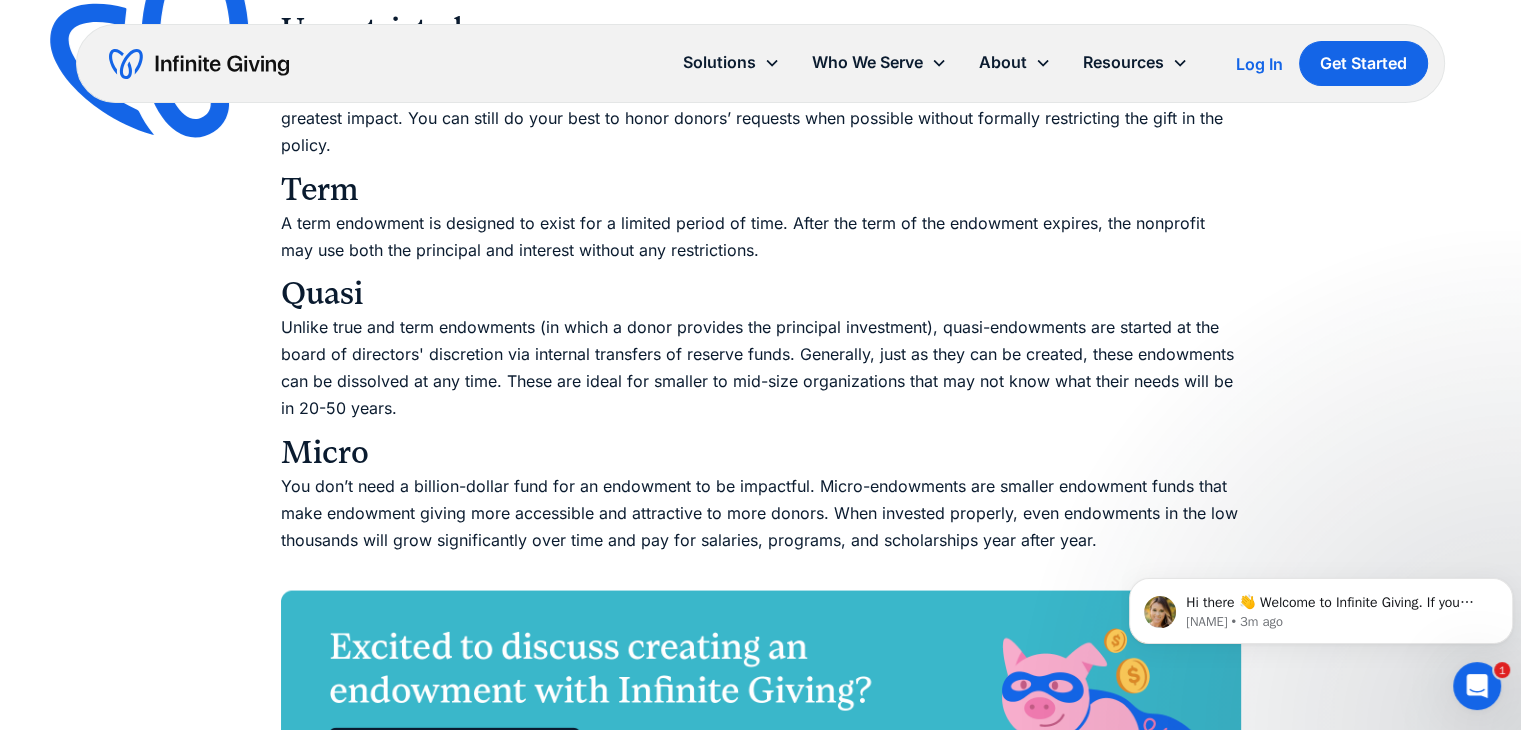 click on "Unlike true and term endowments (in which a donor provides the principal investment), quasi-endowments are started at the board of directors' discretion via internal transfers of reserve funds. Generally, just as they can be created, these endowments can be dissolved at any time. These are ideal for smaller to mid-size organizations that may not know what their needs will be in 20-50 years." at bounding box center [761, 367] 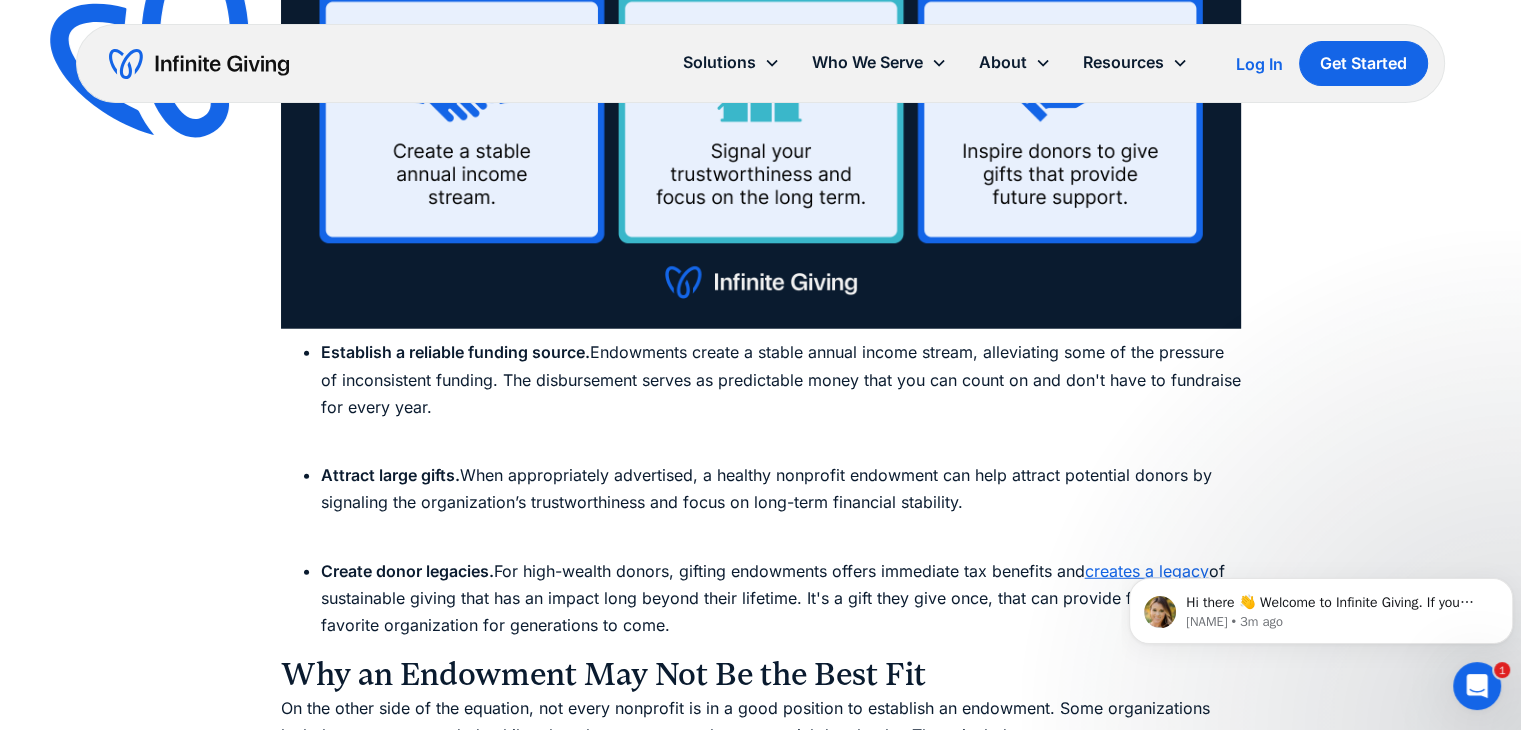 scroll, scrollTop: 5232, scrollLeft: 0, axis: vertical 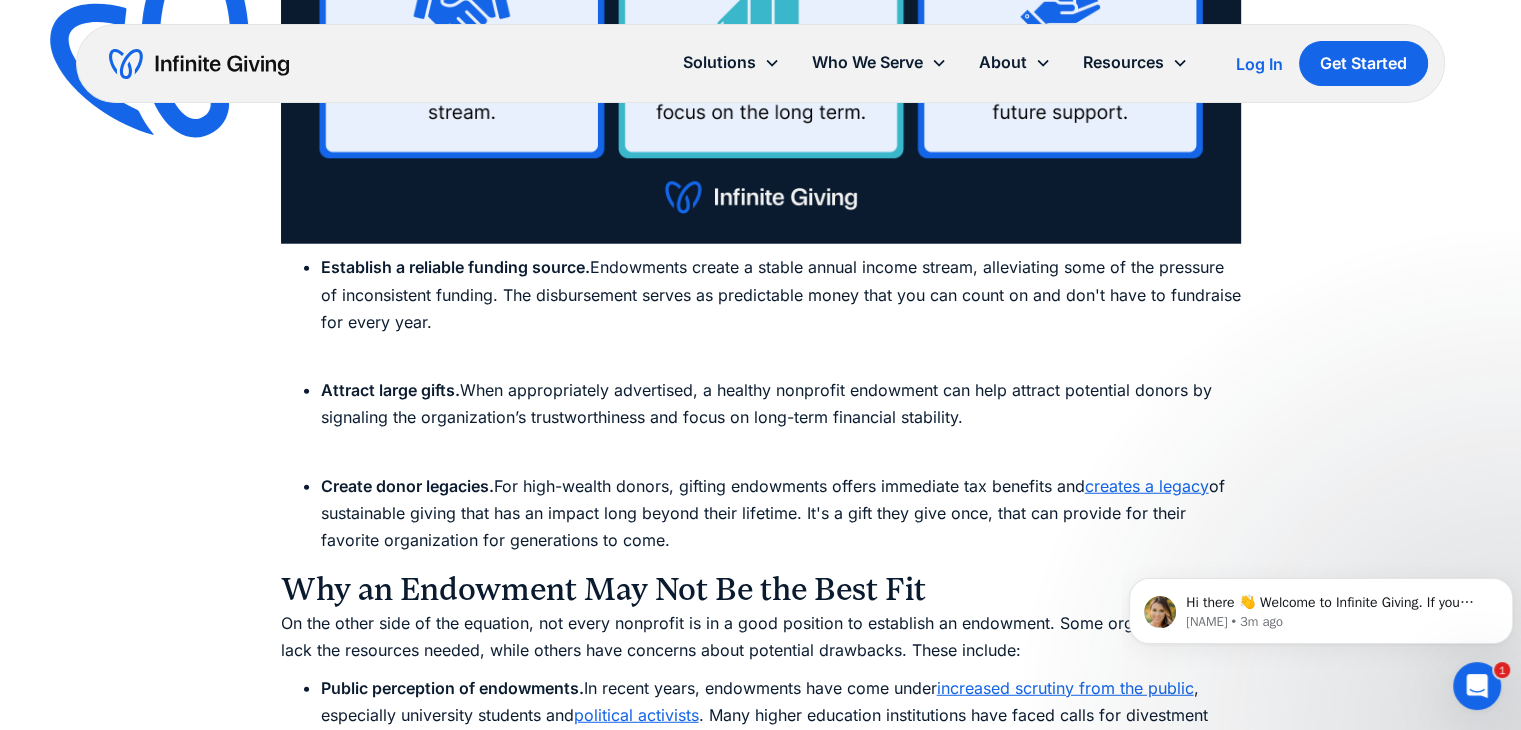 click on "Establish a reliable funding source.  Endowments create a stable annual income stream, alleviating some of the pressure of inconsistent funding. The disbursement serves as predictable money that you can count on and don't have to fundraise for every year." at bounding box center [781, 308] 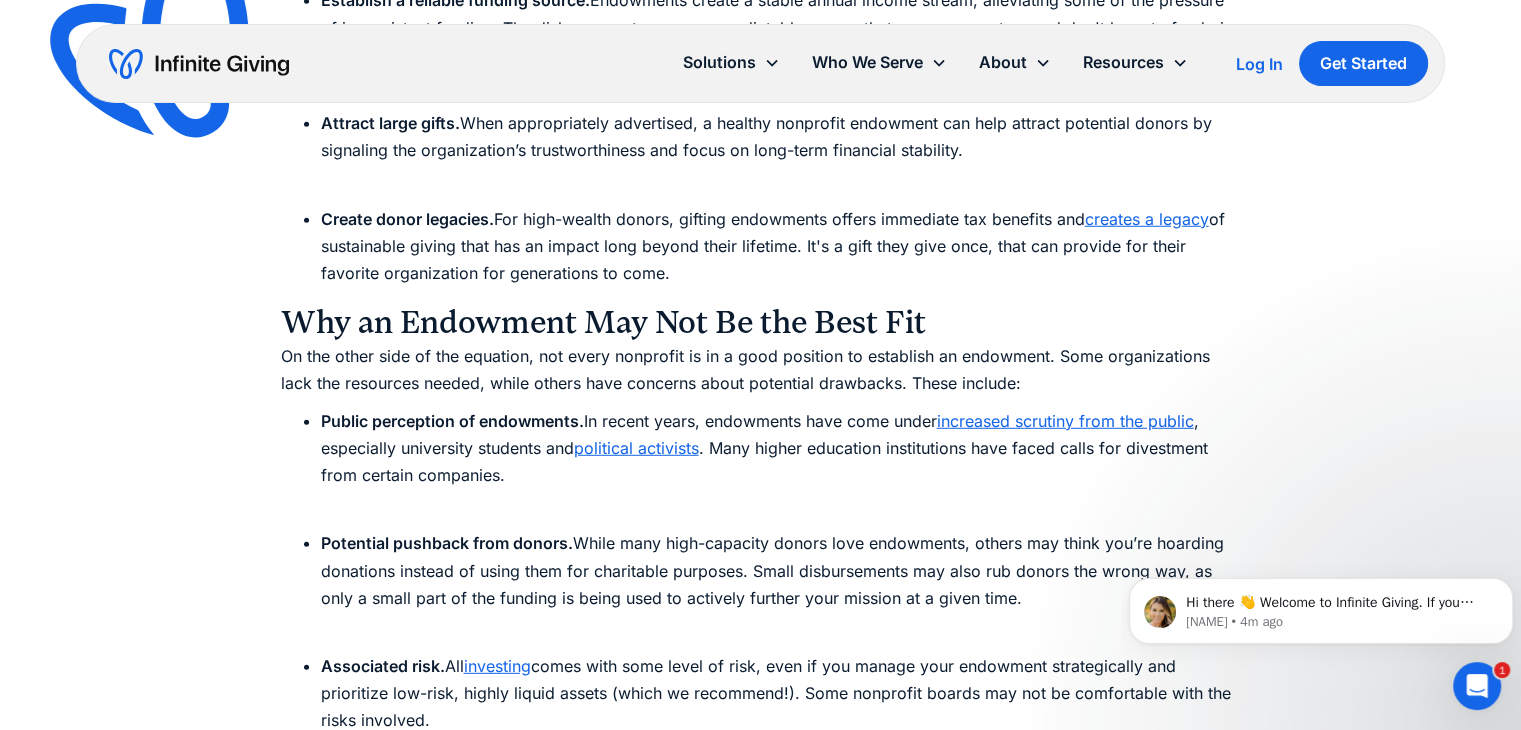 scroll, scrollTop: 5532, scrollLeft: 0, axis: vertical 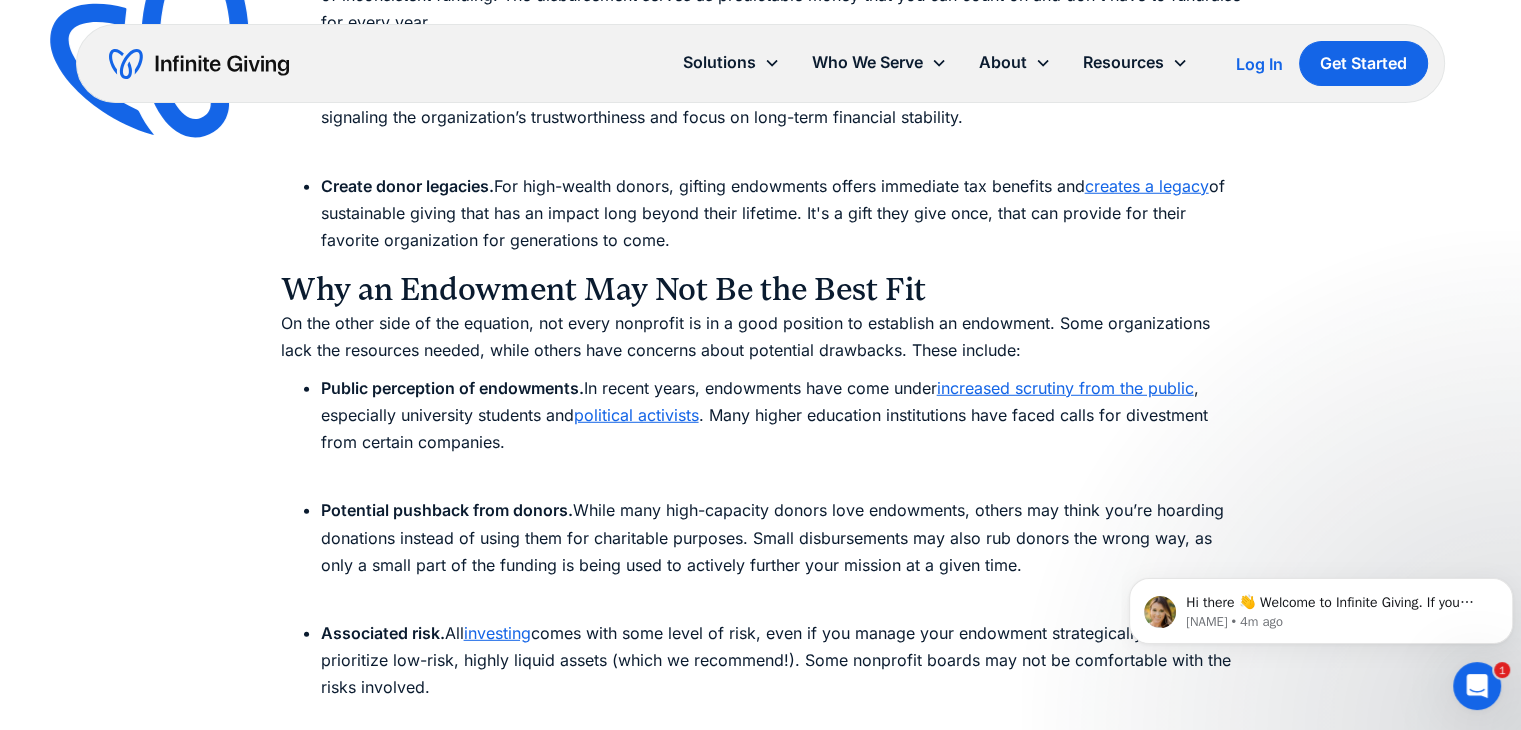 click on "On the other side of the equation, not every nonprofit is in a good position to establish an endowment. Some organizations lack the resources needed, while others have concerns about potential drawbacks. These include:" at bounding box center (761, 337) 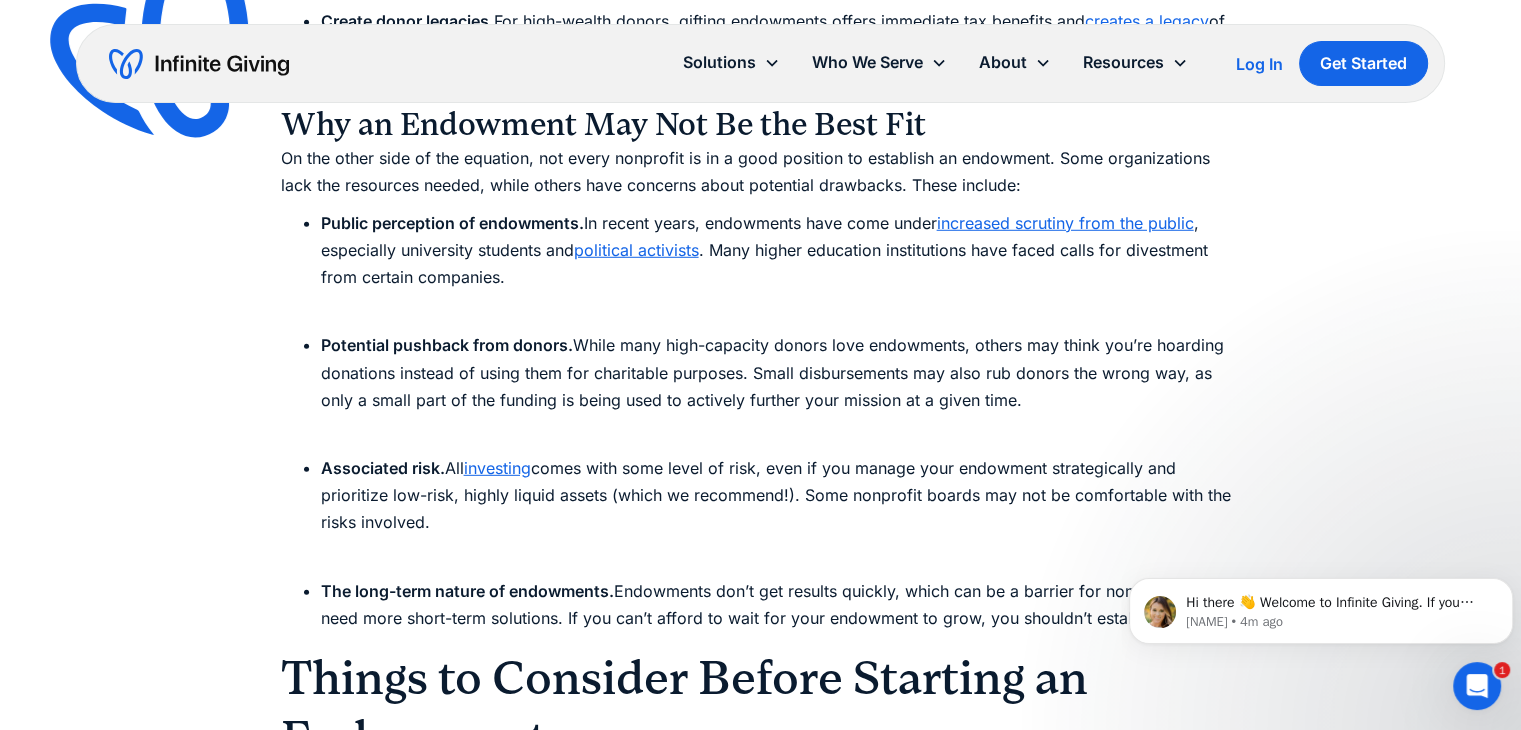 scroll, scrollTop: 5732, scrollLeft: 0, axis: vertical 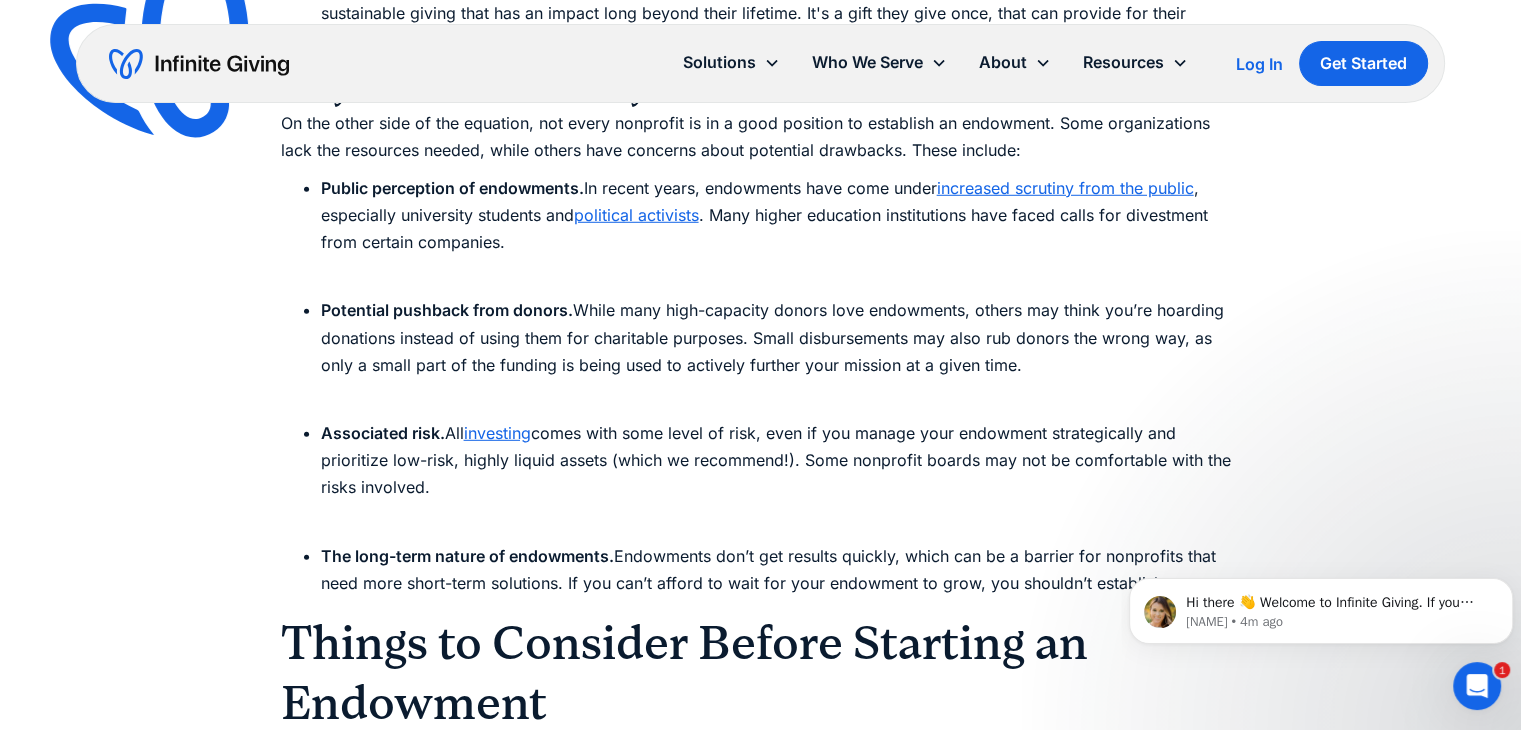 click on "Public perception of endowments.  In recent years, endowments have come under  increased scrutiny from the public , especially university students and  political activists . Many higher education institutions have faced calls for divestment from certain companies." at bounding box center [781, 229] 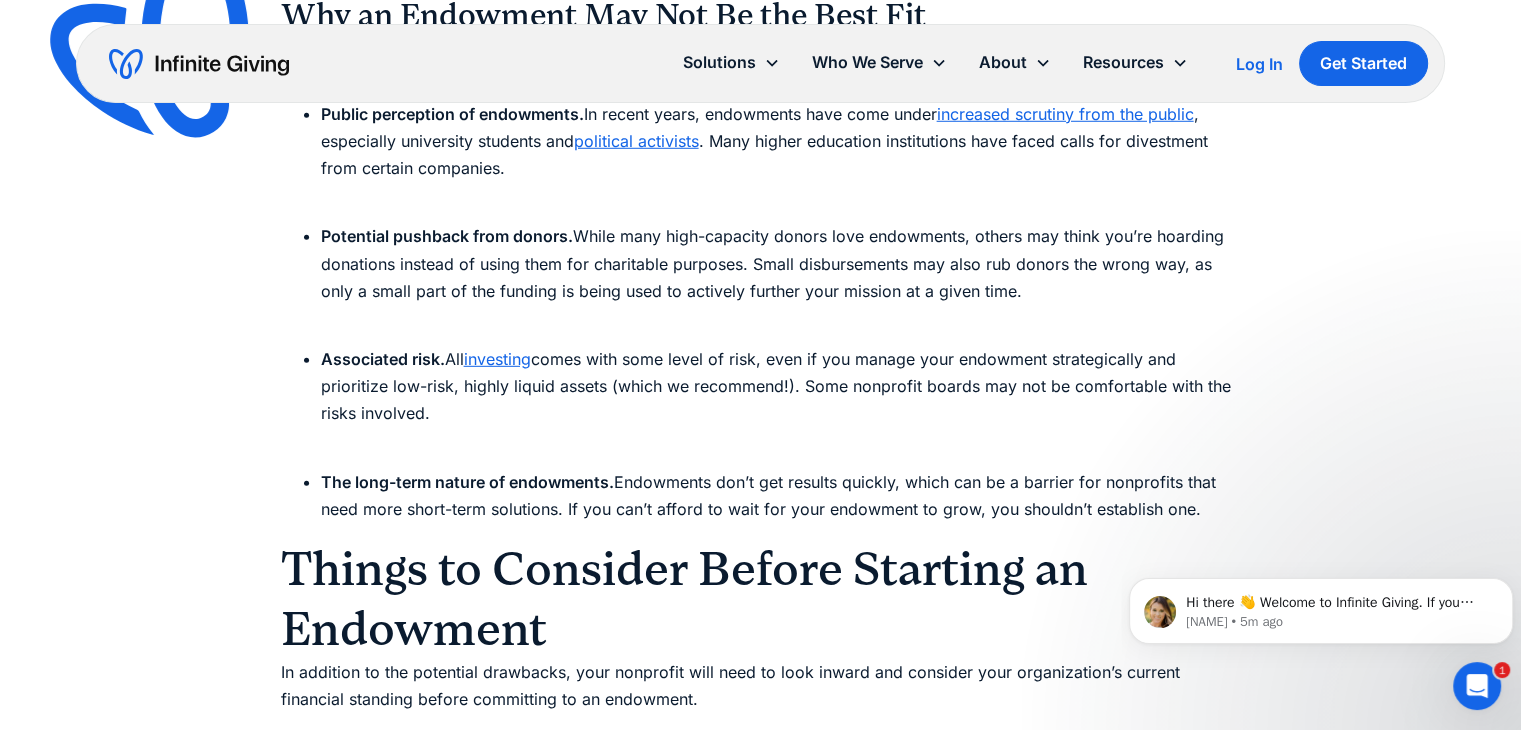 scroll, scrollTop: 5832, scrollLeft: 0, axis: vertical 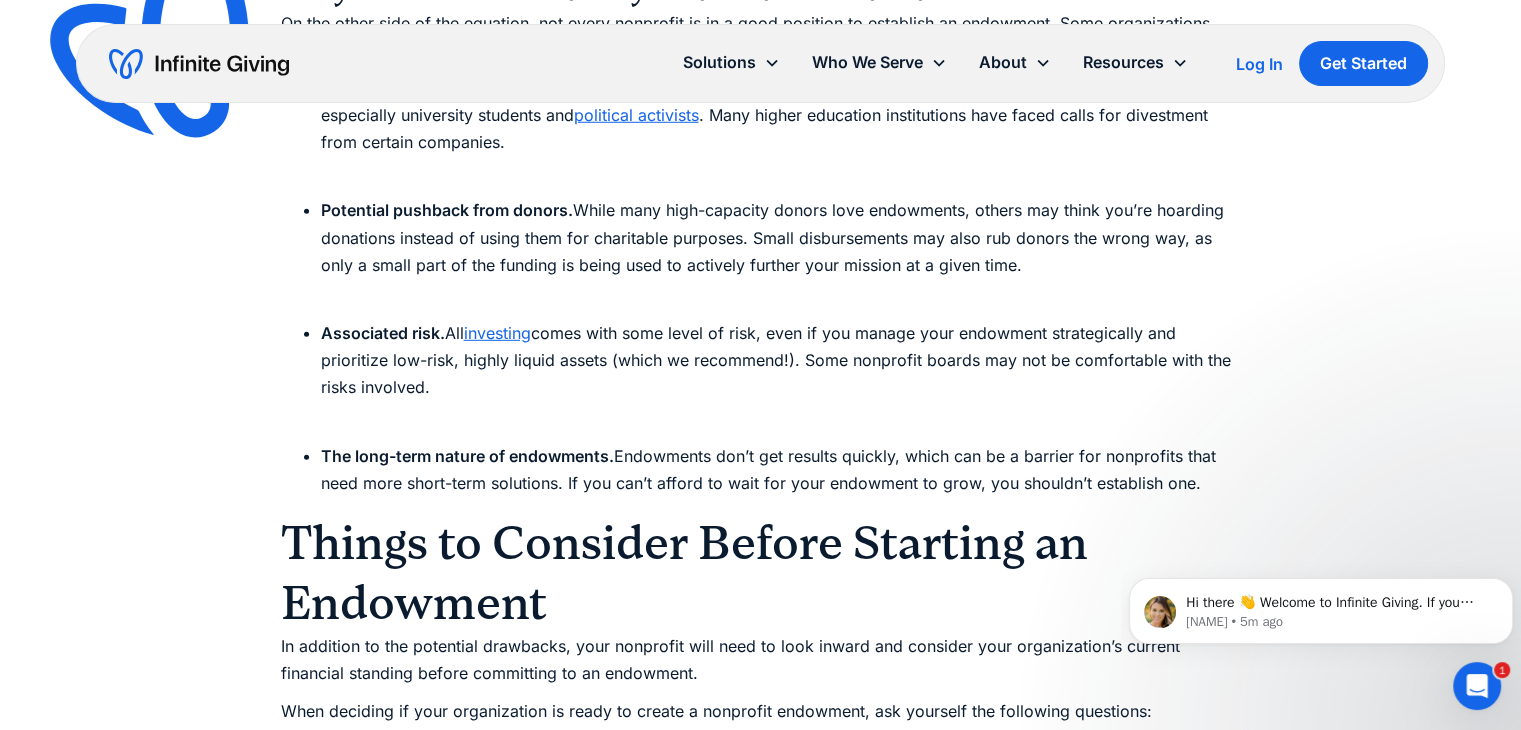 click on "Associated risk.  All  investing  comes with some level of risk, even if you manage your endowment strategically and prioritize low-risk, highly liquid assets (which we recommend!). Some nonprofit boards may not be comfortable with the risks involved." at bounding box center [781, 374] 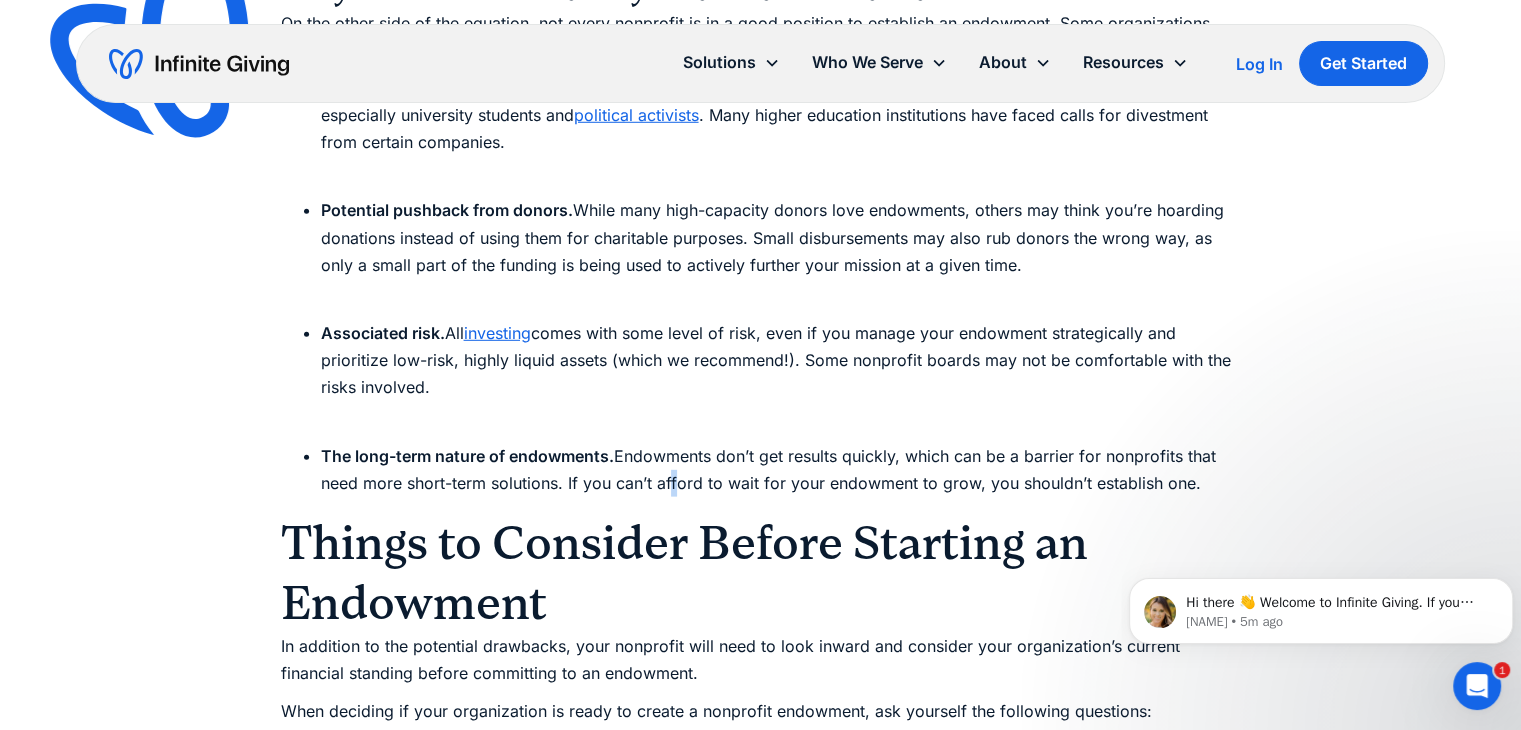 click on "The long-term nature of endowments.  Endowments don’t get results quickly, which can be a barrier for nonprofits that need more short-term solutions. If you can’t afford to wait for your endowment to grow, you shouldn’t establish one." at bounding box center (781, 470) 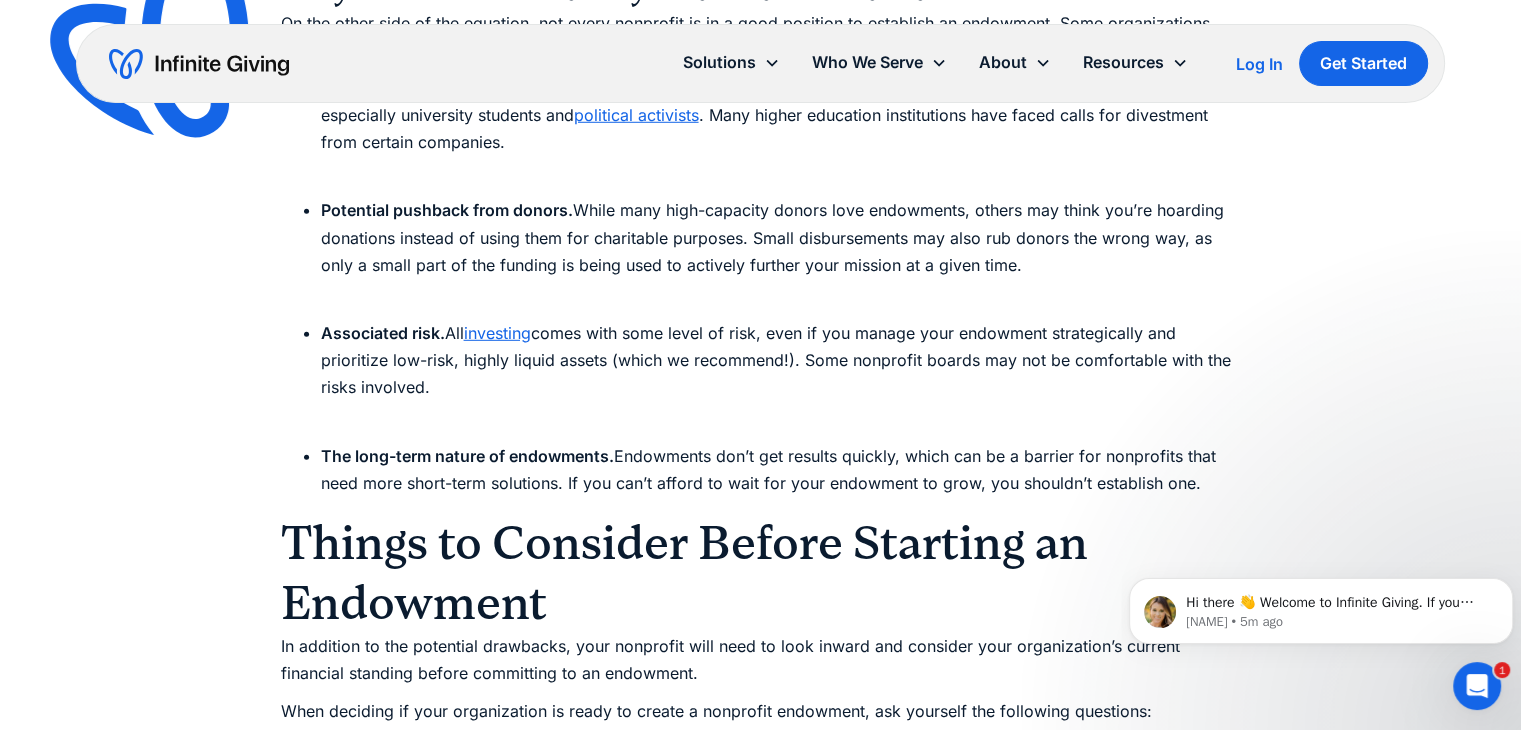 click on "The long-term nature of endowments.  Endowments don’t get results quickly, which can be a barrier for nonprofits that need more short-term solutions. If you can’t afford to wait for your endowment to grow, you shouldn’t establish one." at bounding box center [781, 470] 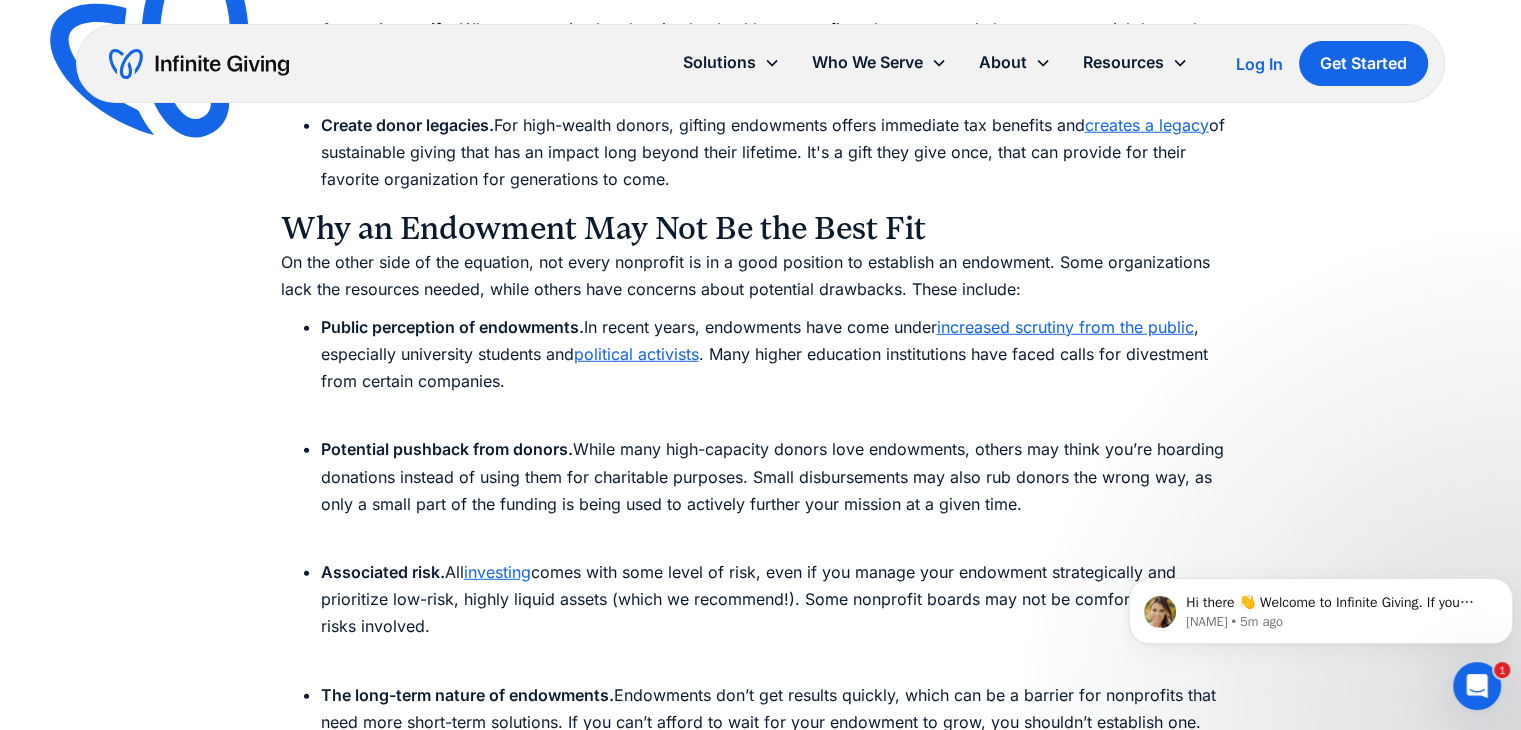 scroll, scrollTop: 5432, scrollLeft: 0, axis: vertical 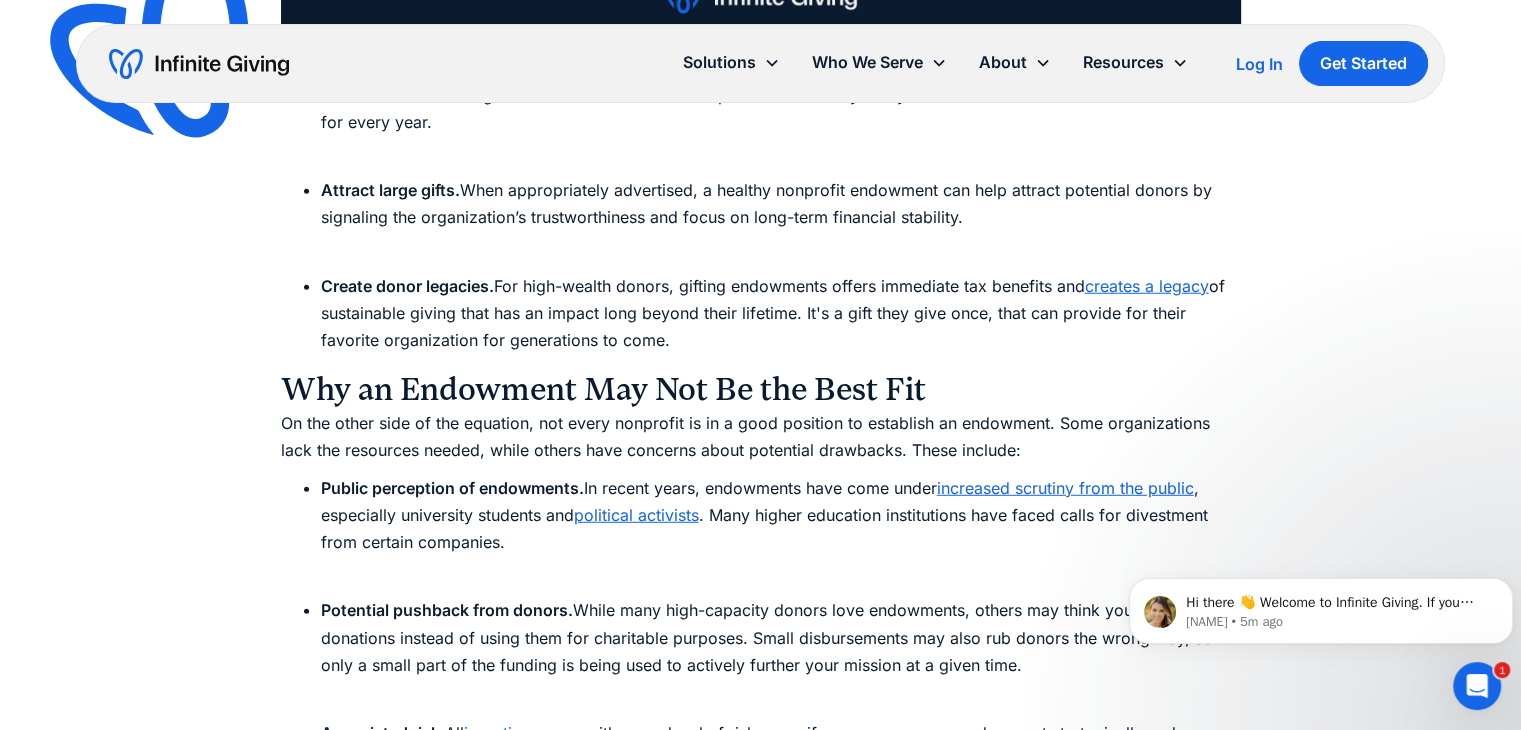 click on "Create donor legacies." at bounding box center (407, 286) 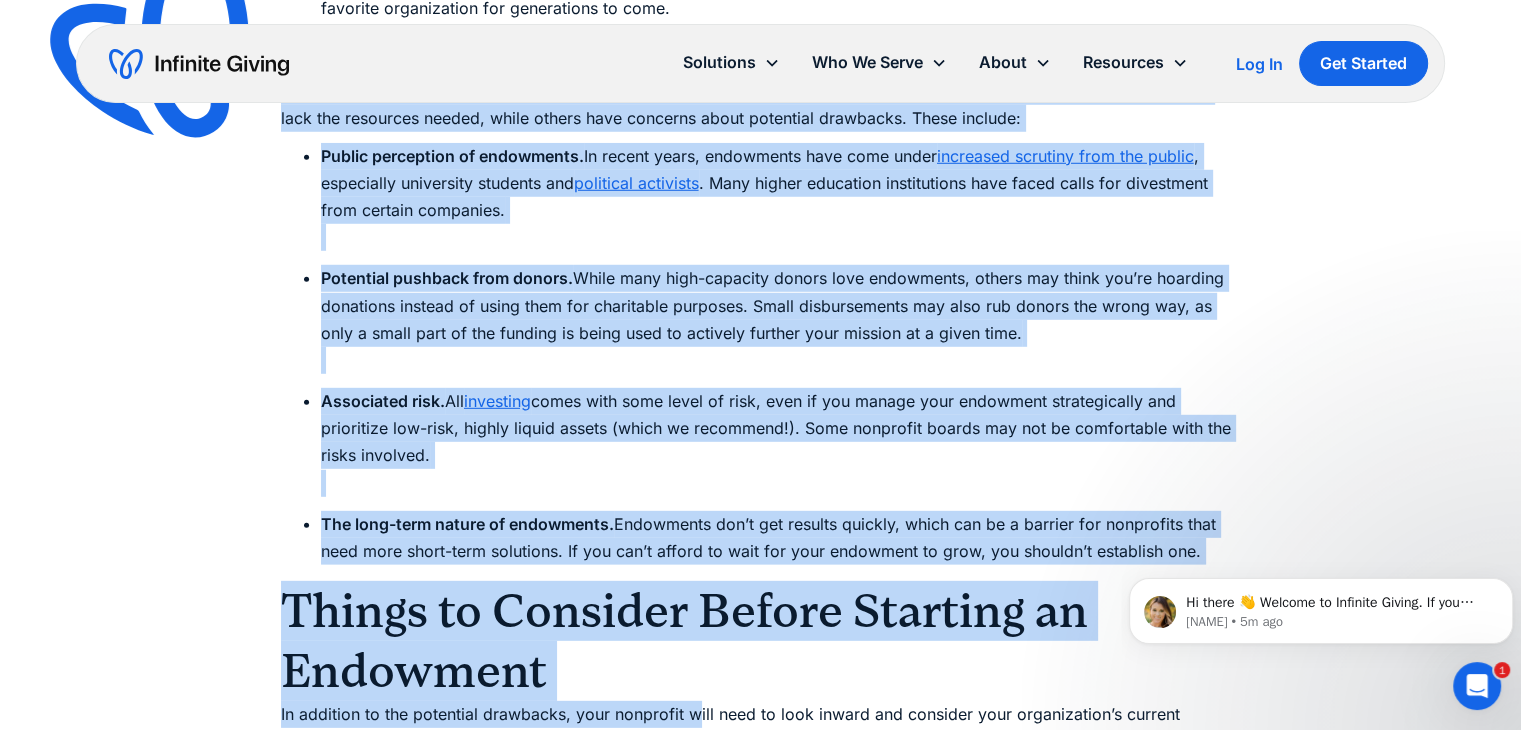 scroll, scrollTop: 5776, scrollLeft: 0, axis: vertical 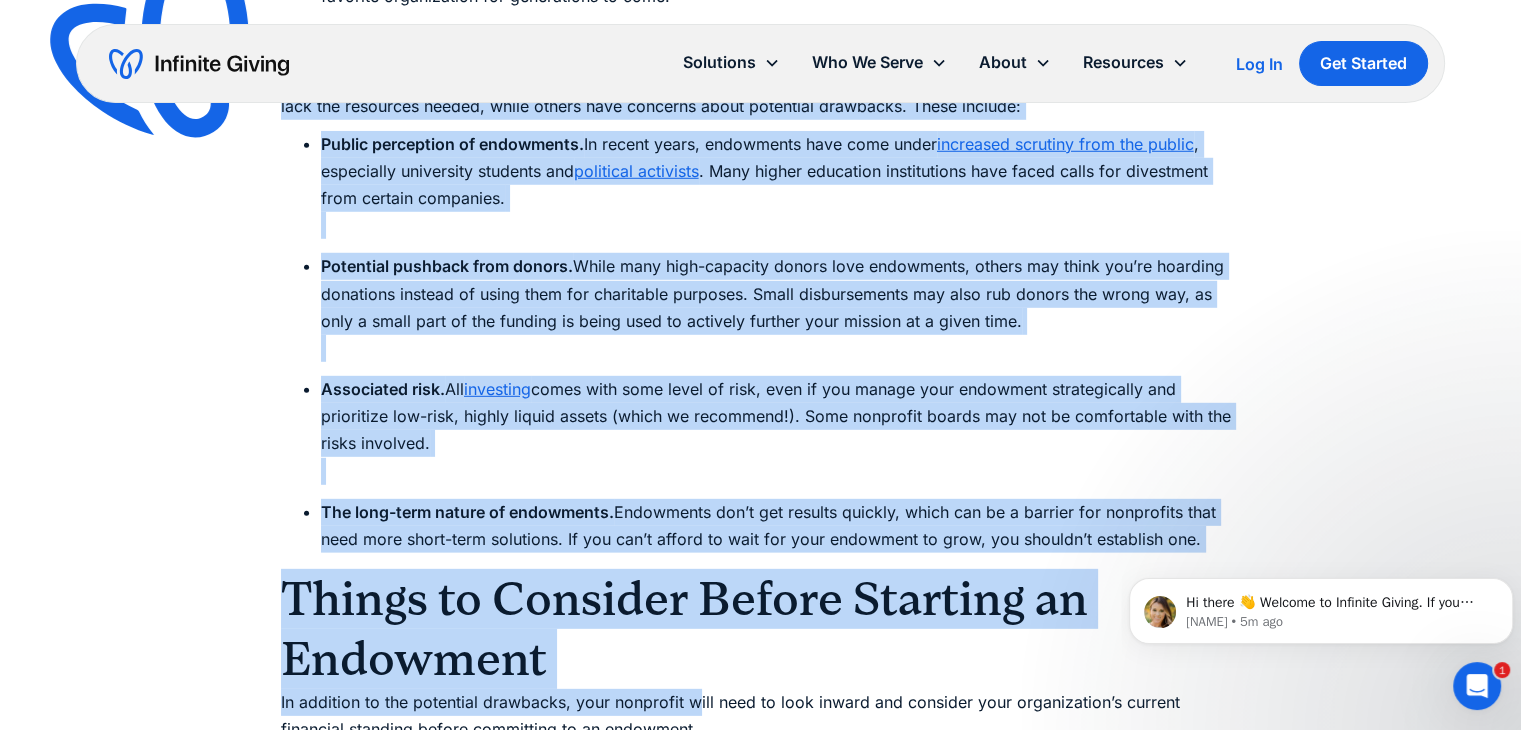 drag, startPoint x: 274, startPoint y: 390, endPoint x: 1205, endPoint y: 533, distance: 941.9183 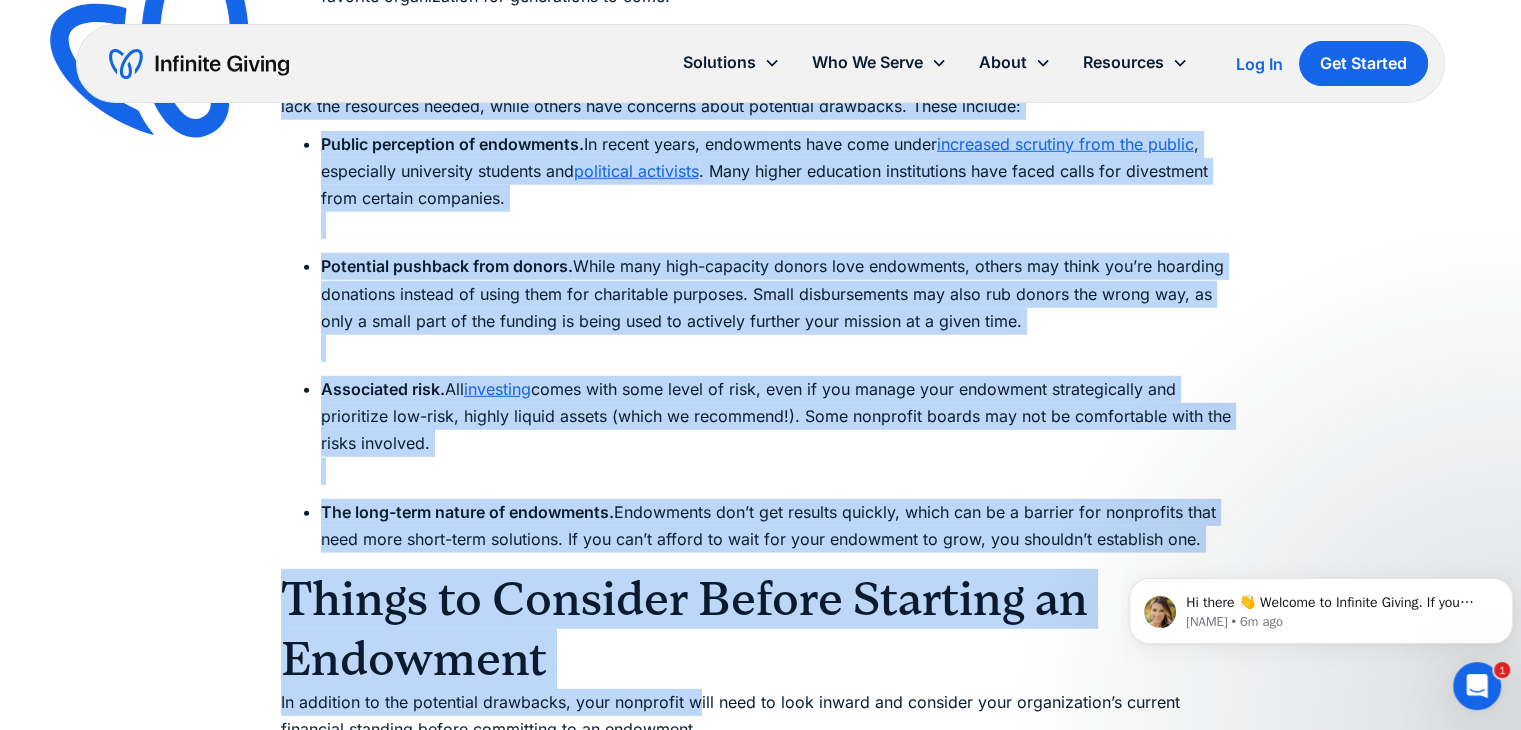 click on "Ultimate Guides Nonprofit Endowments: Ultimate Guide to Building Your Fund Is starting a nonprofit endowment the right decision for your organization? Explore the basics, considerations, and steps to create one in this guide. Karen Houghton July 2, 2025 For small-staff nonprofits, creating an endowment can seem daunting and out of reach.   Fortunately, it doesn't have to be! Wealthy donors love giving to endowments that support long-term organizational sustainability, and modern investing advisors make setting one up more accessible than ever.  In this ultimate guide to nonprofit endowments, we’ll examine the theoretical and practical elements of developing and managing an endowment fund for smaller organizations. We’ll cover the following topics: What Is a Nonprofit Endowment? Types of Endowment Funds for Nonprofits Benefits and Drawbacks of Nonprofit Endowments Things to Consider Before Starting an Endowment How to Start an Endowment for Your Nonprofit What is a Nonprofit Endowment? principal Among  ‍" at bounding box center [760, 458] 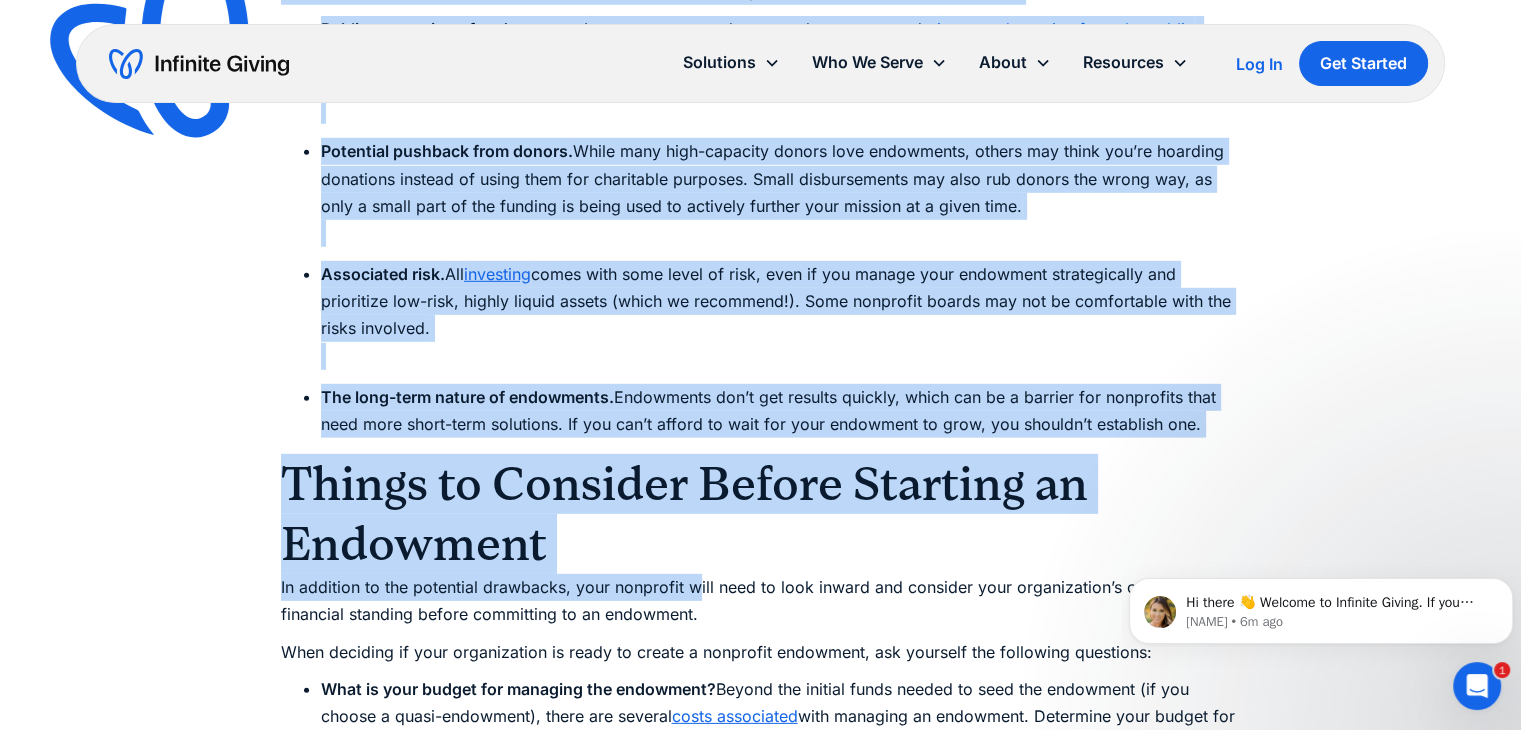 scroll, scrollTop: 6176, scrollLeft: 0, axis: vertical 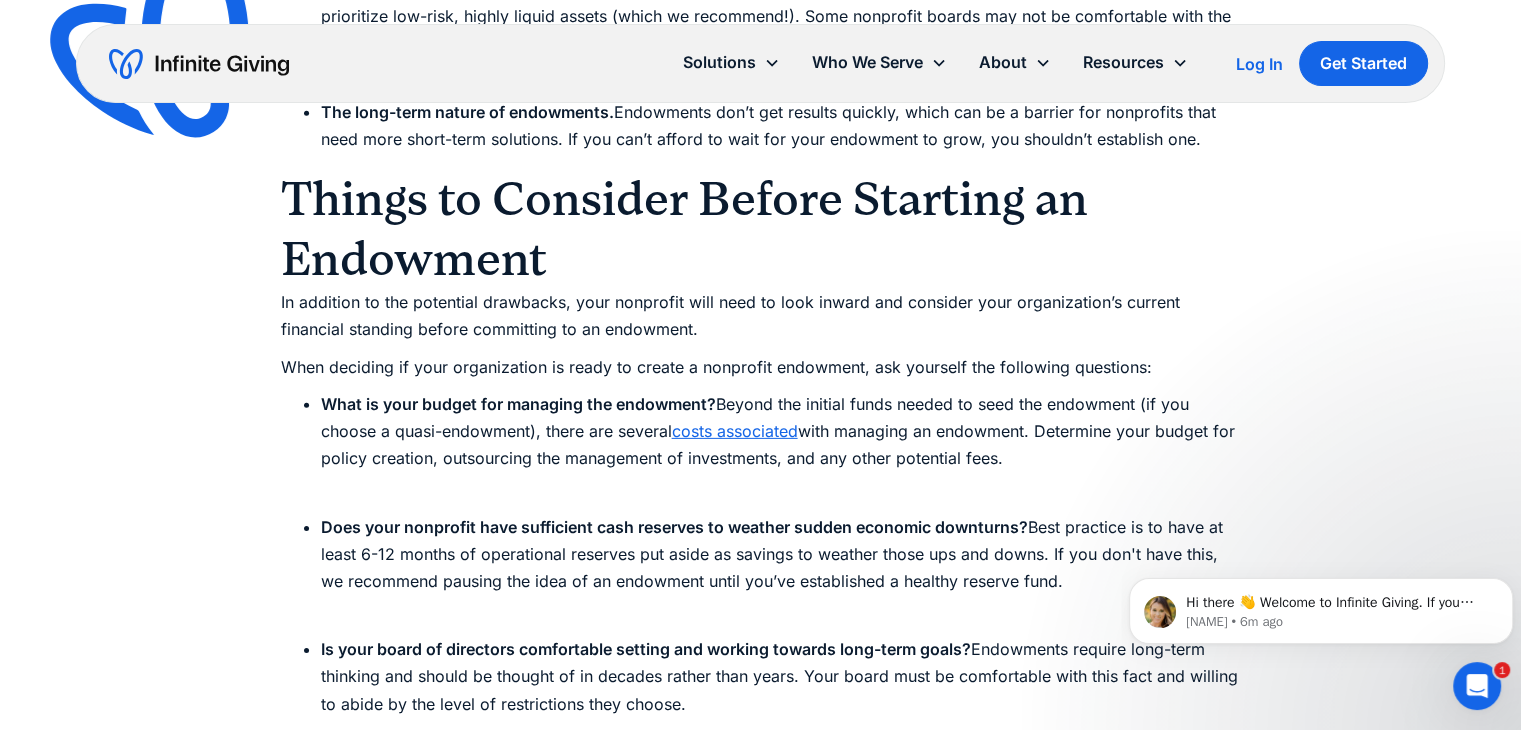 click on "What is your budget for managing the endowment?  Beyond the initial funds needed to seed the endowment (if you choose a quasi-endowment), there are several  costs associated  with managing an endowment. Determine your budget for policy creation, outsourcing the management of investments, and any other potential fees." at bounding box center (781, 445) 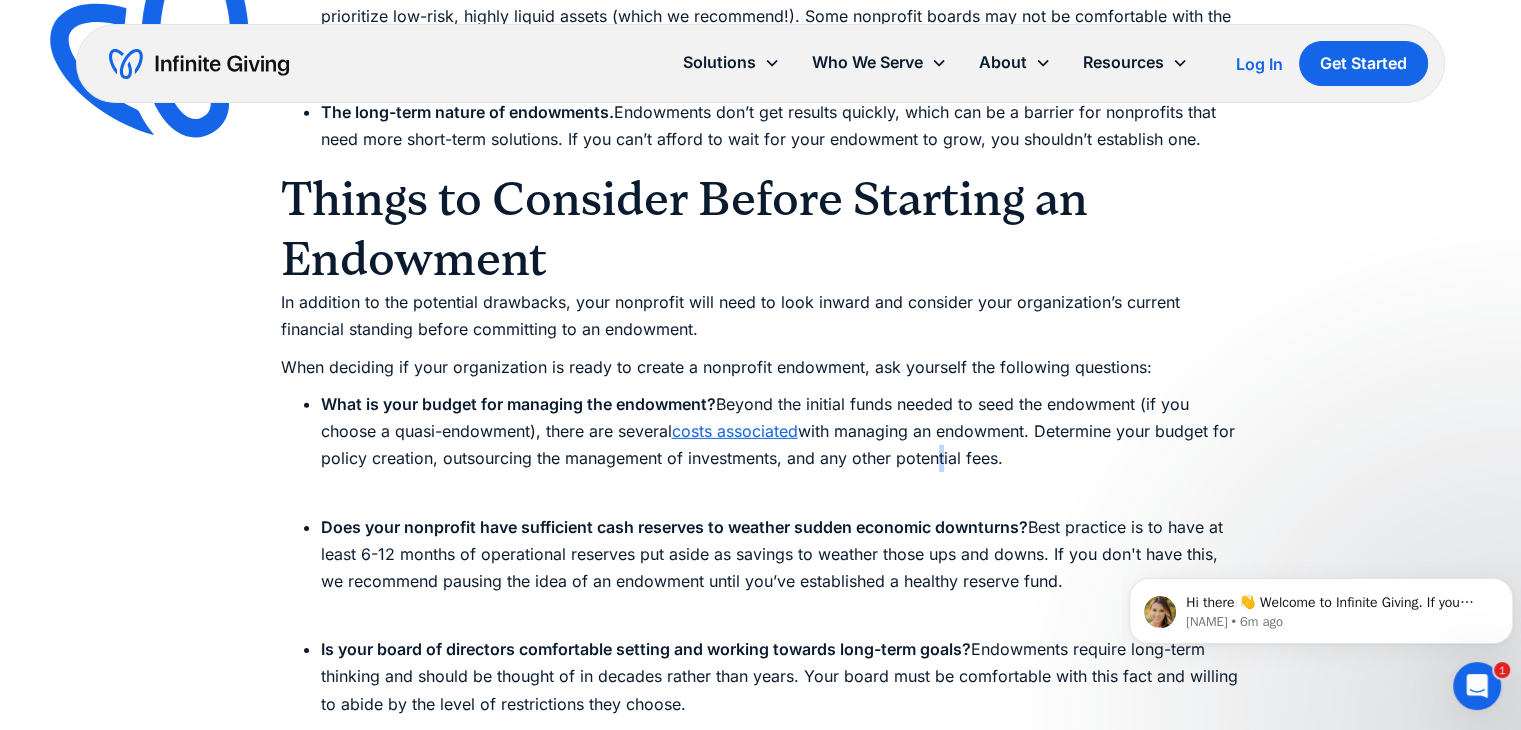 click on "What is your budget for managing the endowment?  Beyond the initial funds needed to seed the endowment (if you choose a quasi-endowment), there are several  costs associated  with managing an endowment. Determine your budget for policy creation, outsourcing the management of investments, and any other potential fees." at bounding box center (781, 445) 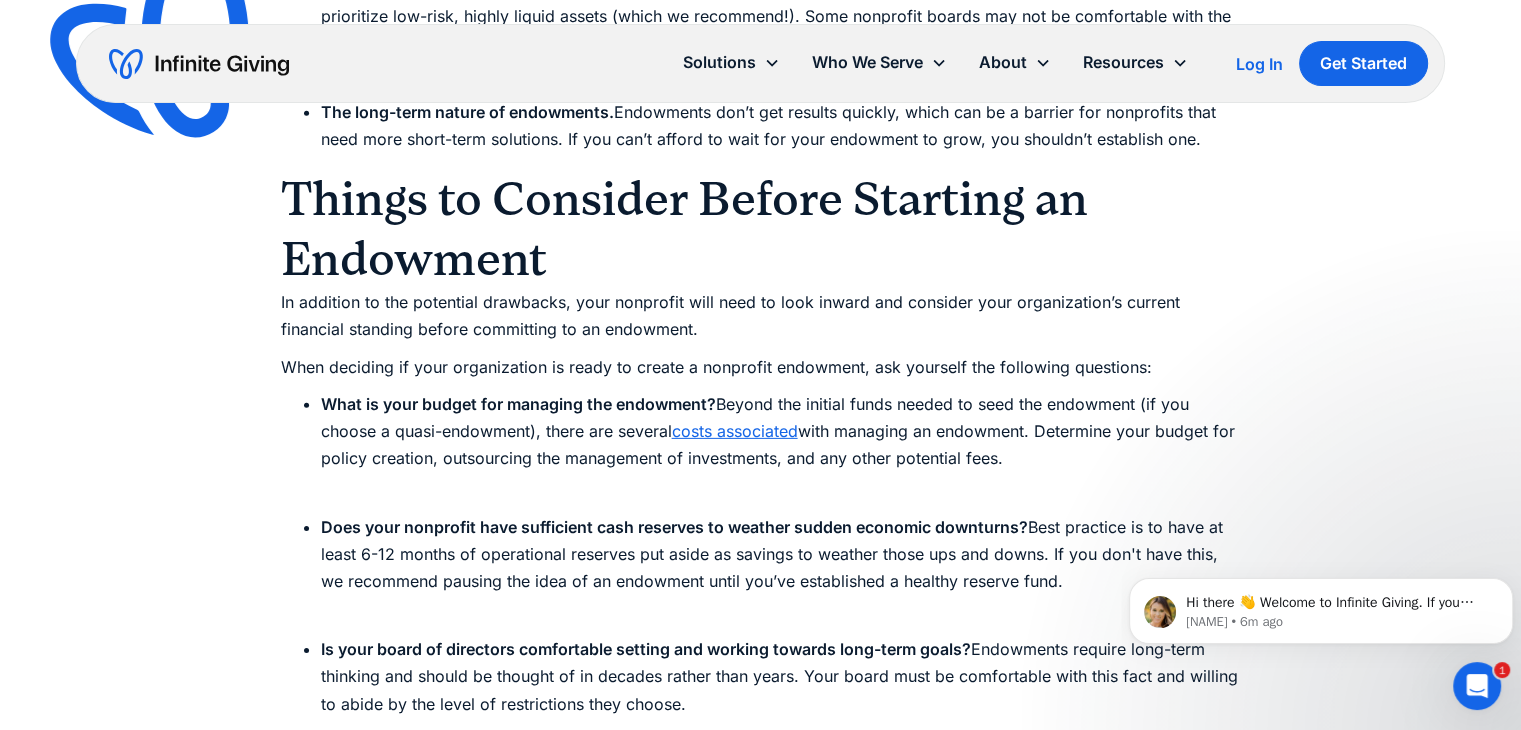 click on "What is your budget for managing the endowment?  Beyond the initial funds needed to seed the endowment (if you choose a quasi-endowment), there are several  costs associated  with managing an endowment. Determine your budget for policy creation, outsourcing the management of investments, and any other potential fees." at bounding box center (781, 445) 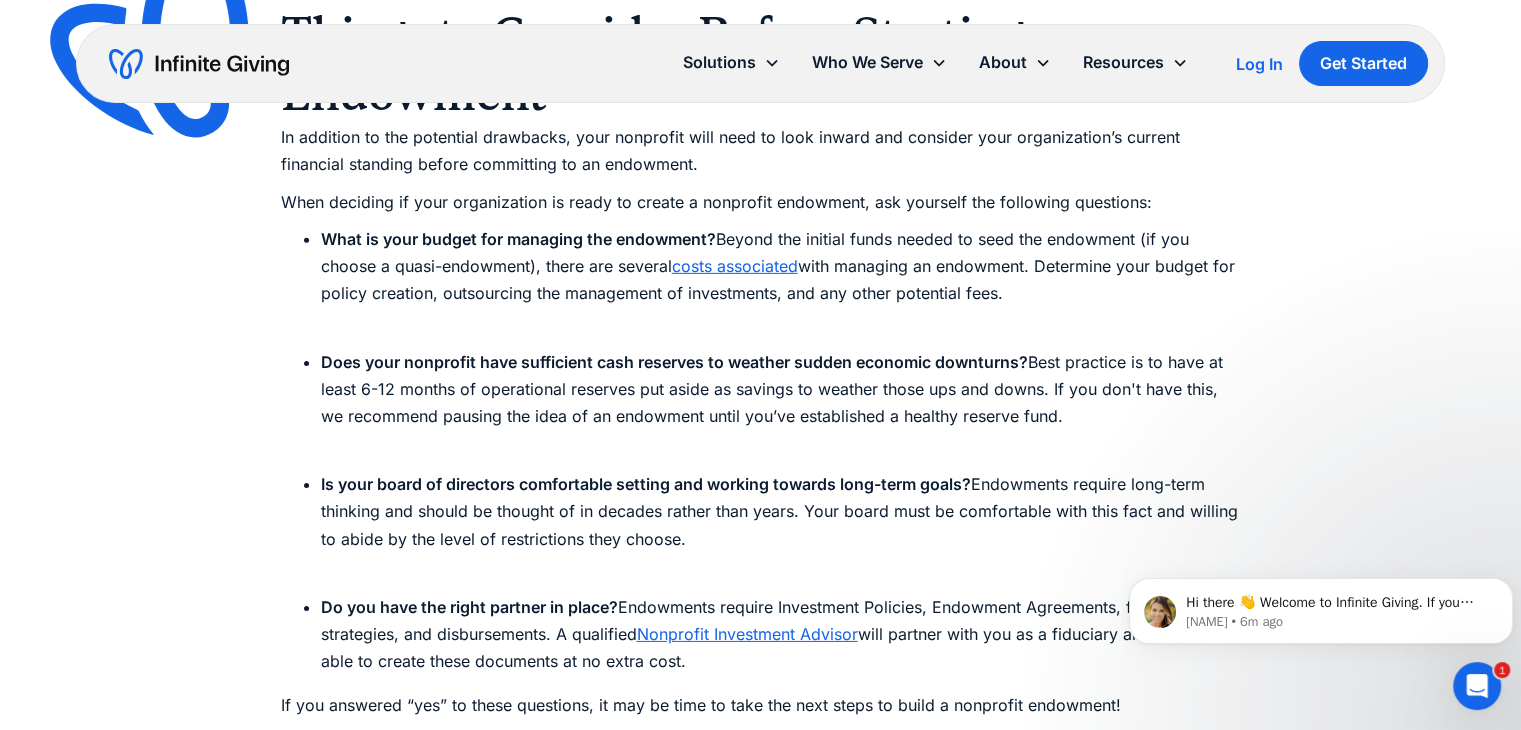 scroll, scrollTop: 6376, scrollLeft: 0, axis: vertical 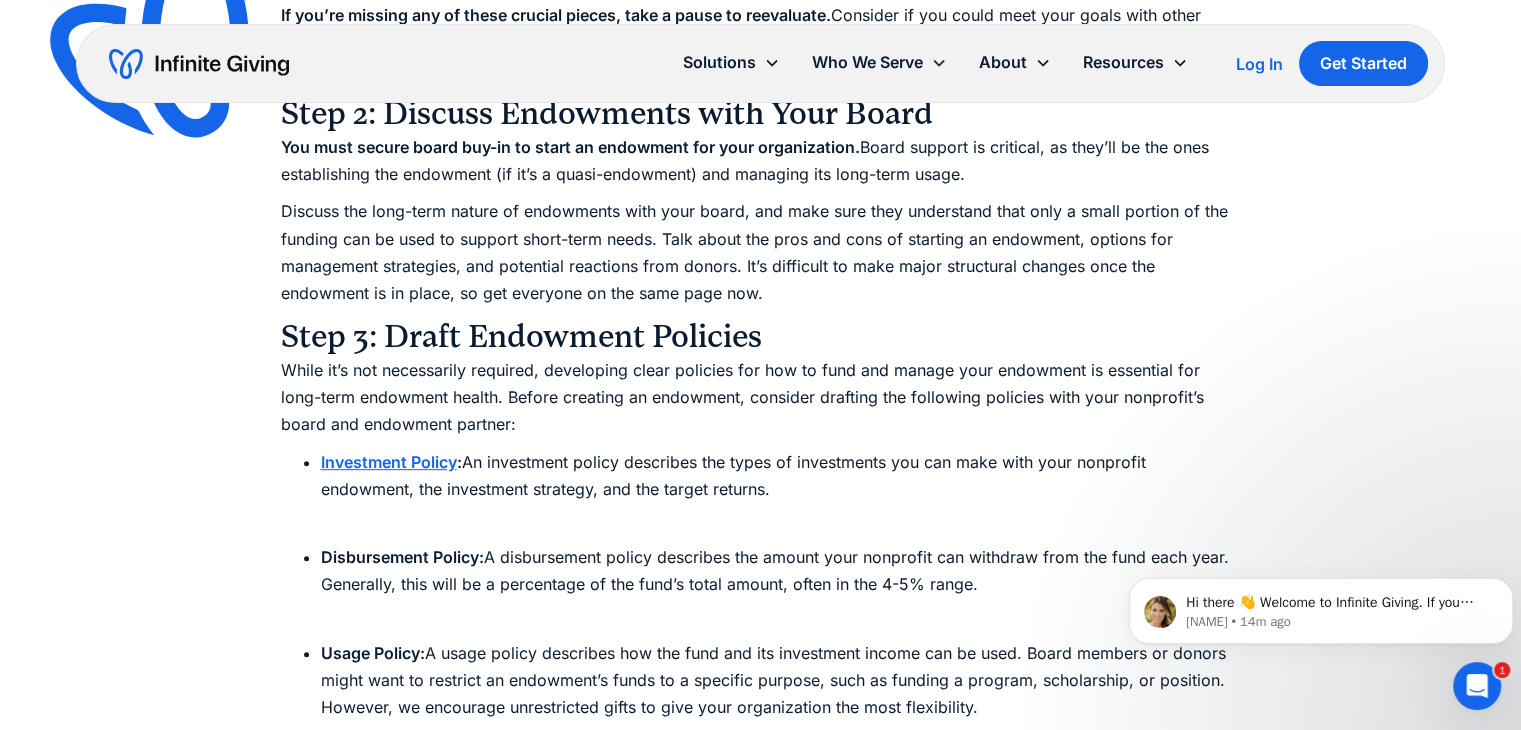 click on "While it’s not necessarily required, developing clear policies for how to fund and manage your endowment is essential for long-term endowment health. Before creating an endowment, consider drafting the following policies with your nonprofit’s board and endowment partner:" at bounding box center [761, 398] 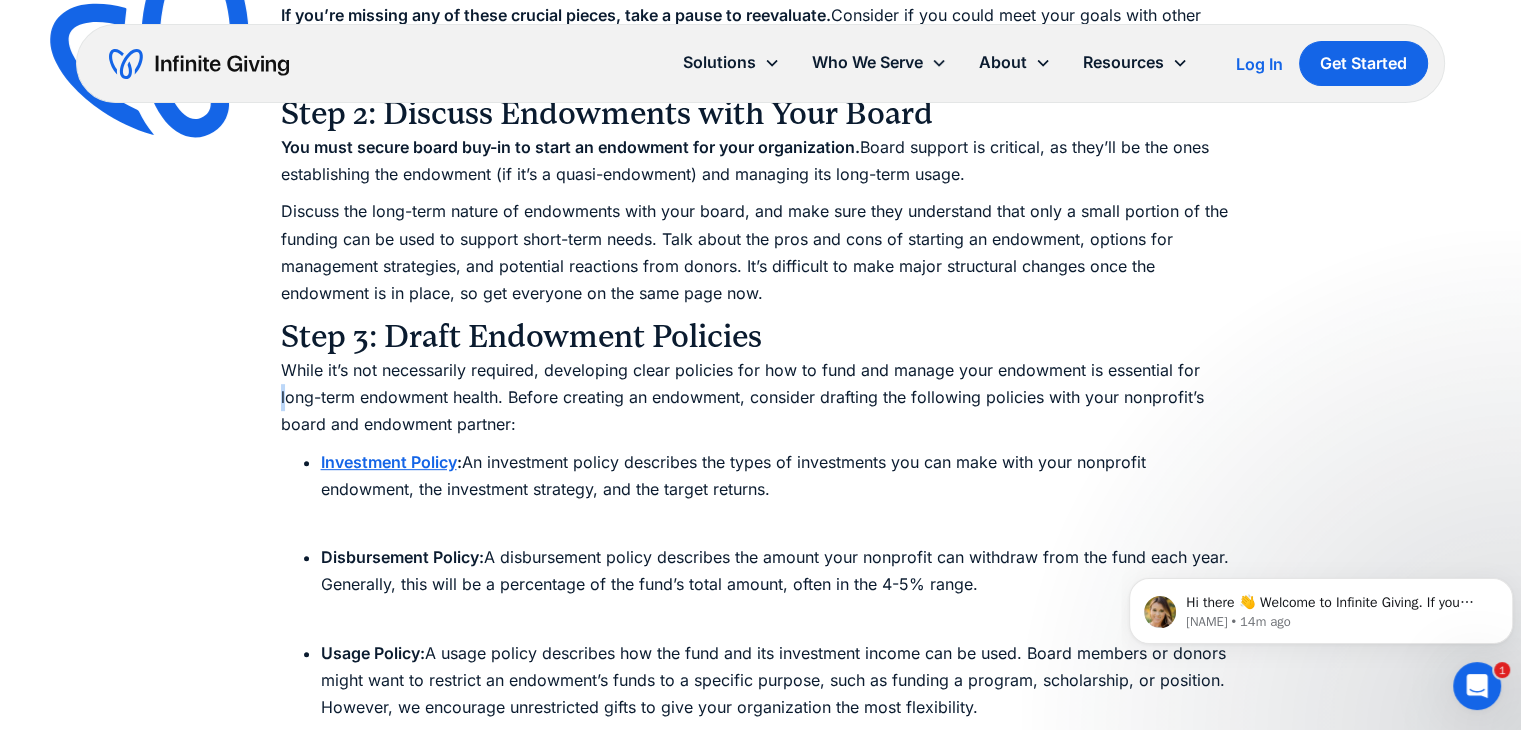 click on "While it’s not necessarily required, developing clear policies for how to fund and manage your endowment is essential for long-term endowment health. Before creating an endowment, consider drafting the following policies with your nonprofit’s board and endowment partner:" at bounding box center (761, 398) 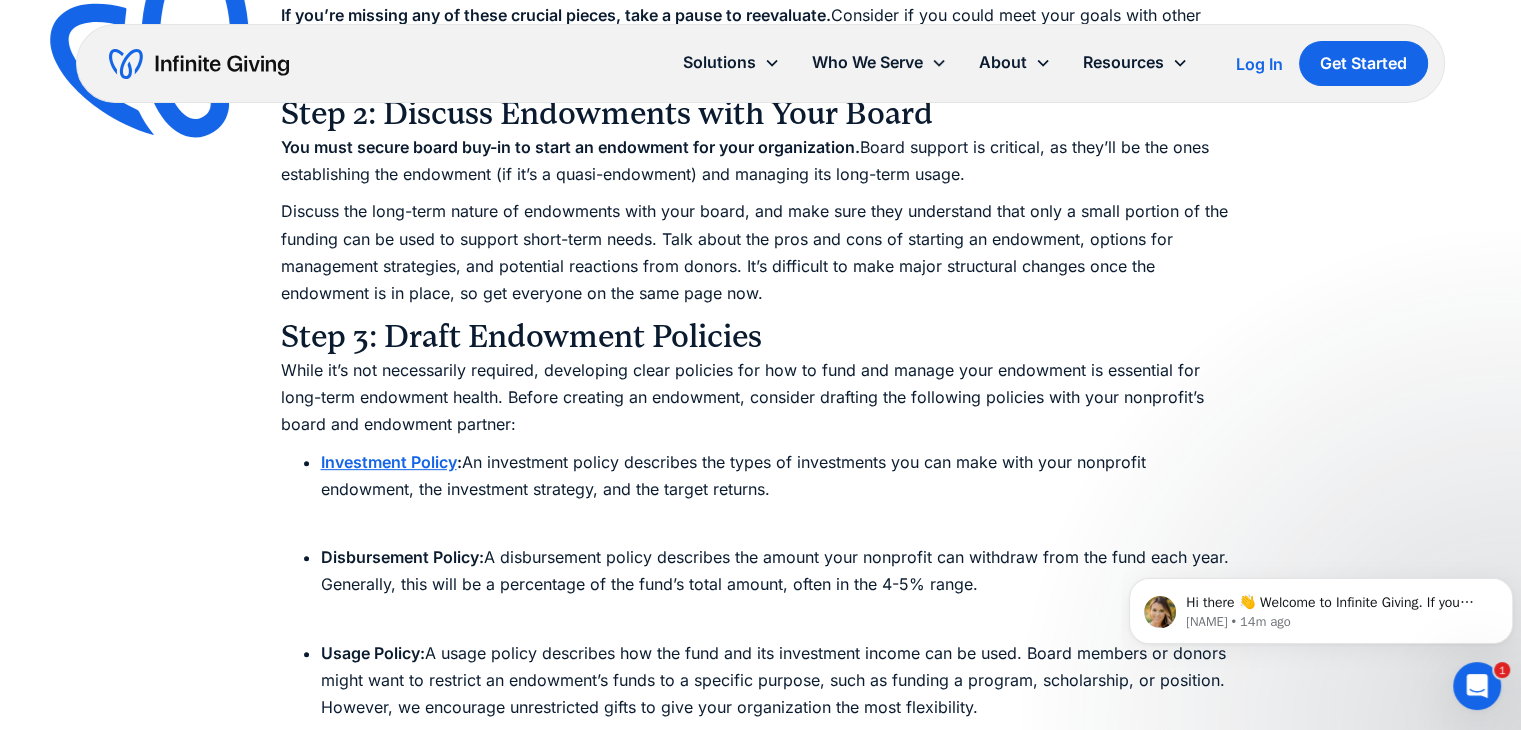 click on "While it’s not necessarily required, developing clear policies for how to fund and manage your endowment is essential for long-term endowment health. Before creating an endowment, consider drafting the following policies with your nonprofit’s board and endowment partner:" at bounding box center [761, 398] 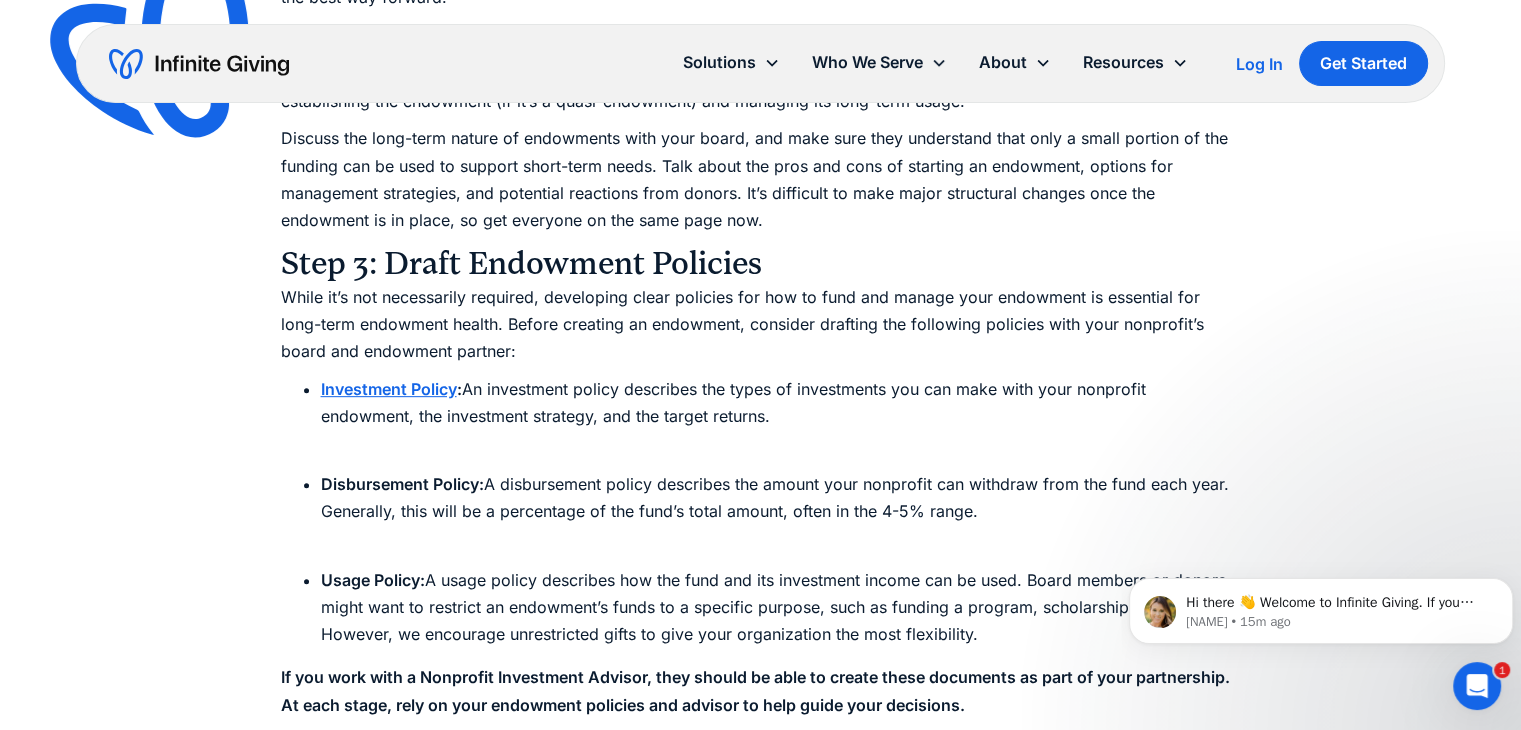scroll, scrollTop: 8476, scrollLeft: 0, axis: vertical 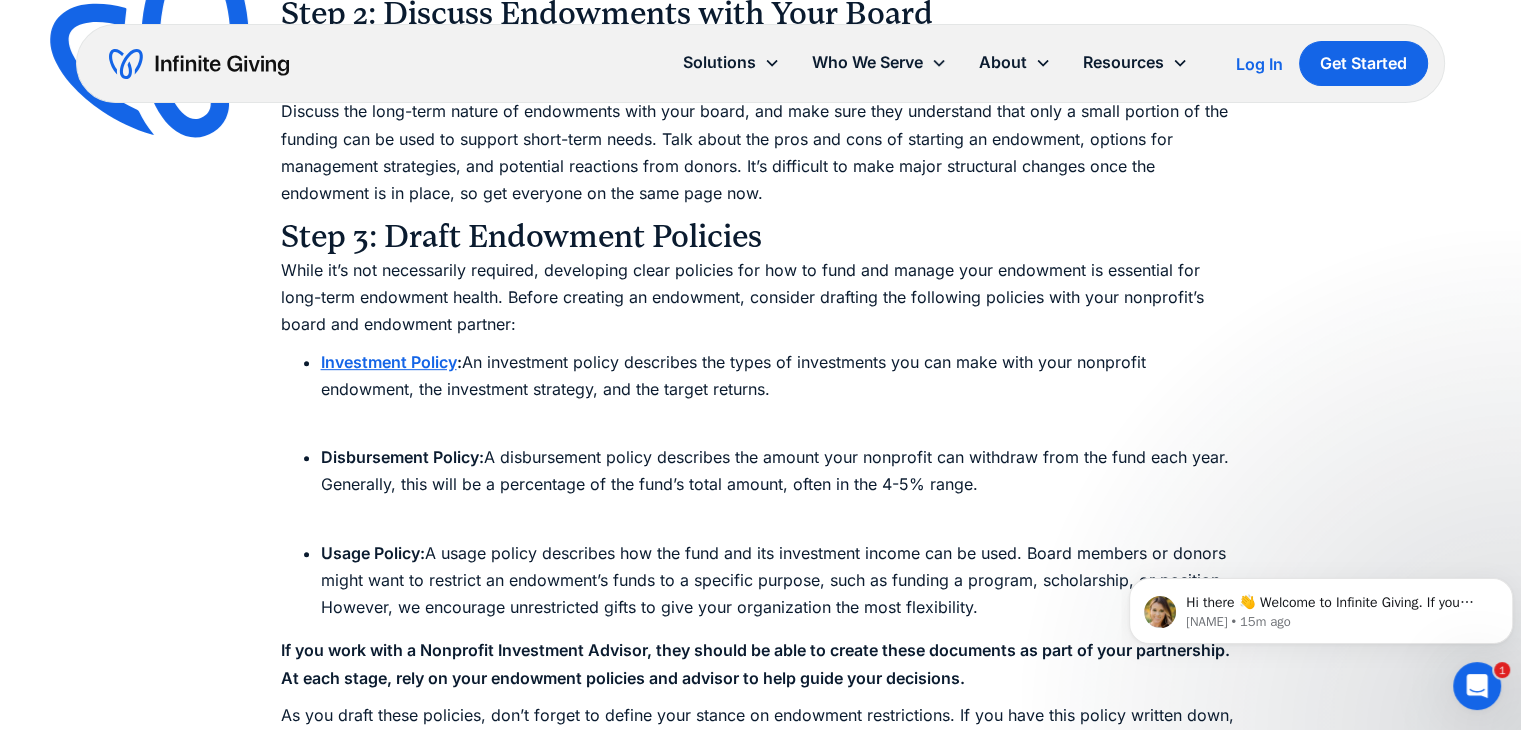 click on "Investment Policy :  An investment policy describes the types of investments you can make with your nonprofit endowment, the investment strategy, and the target returns." at bounding box center (781, 390) 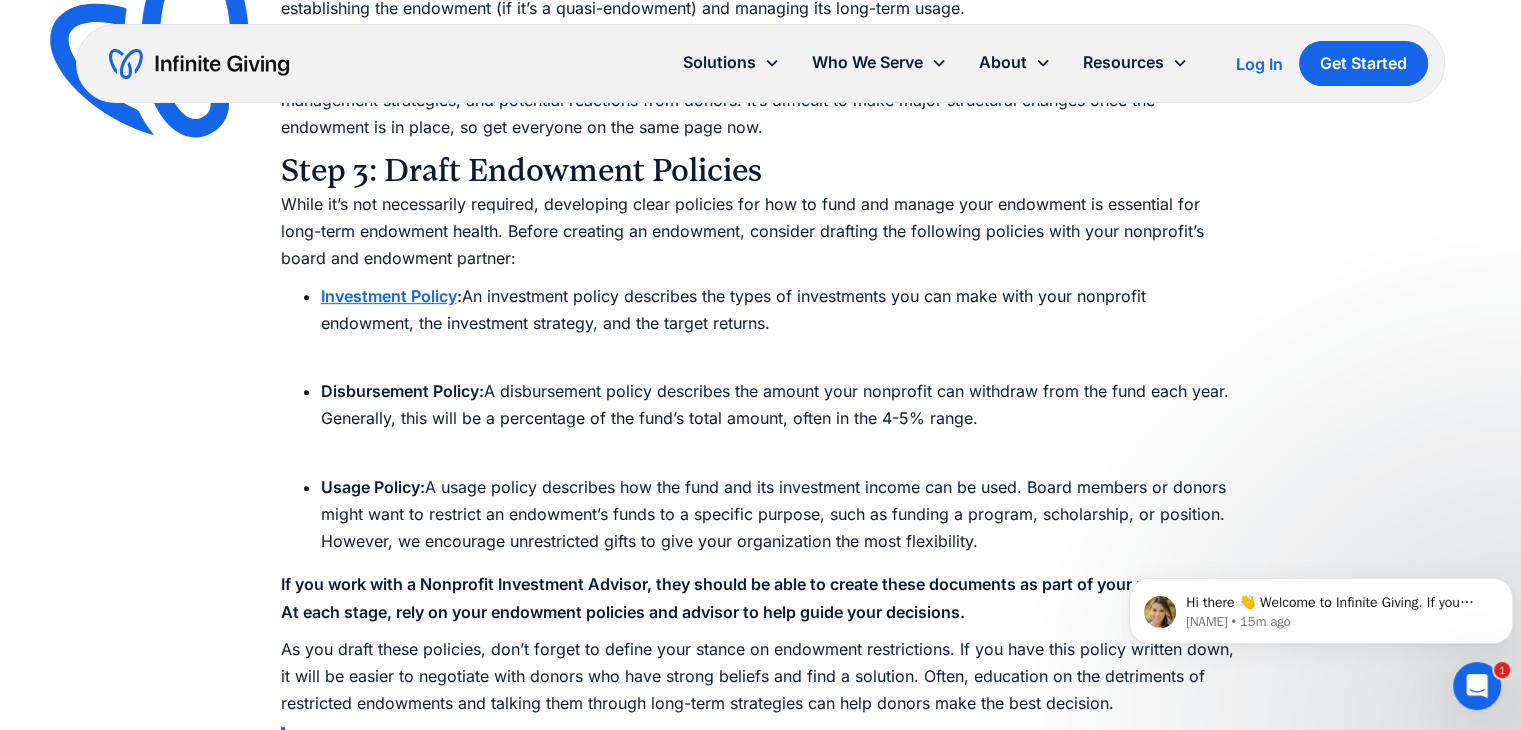 scroll, scrollTop: 8576, scrollLeft: 0, axis: vertical 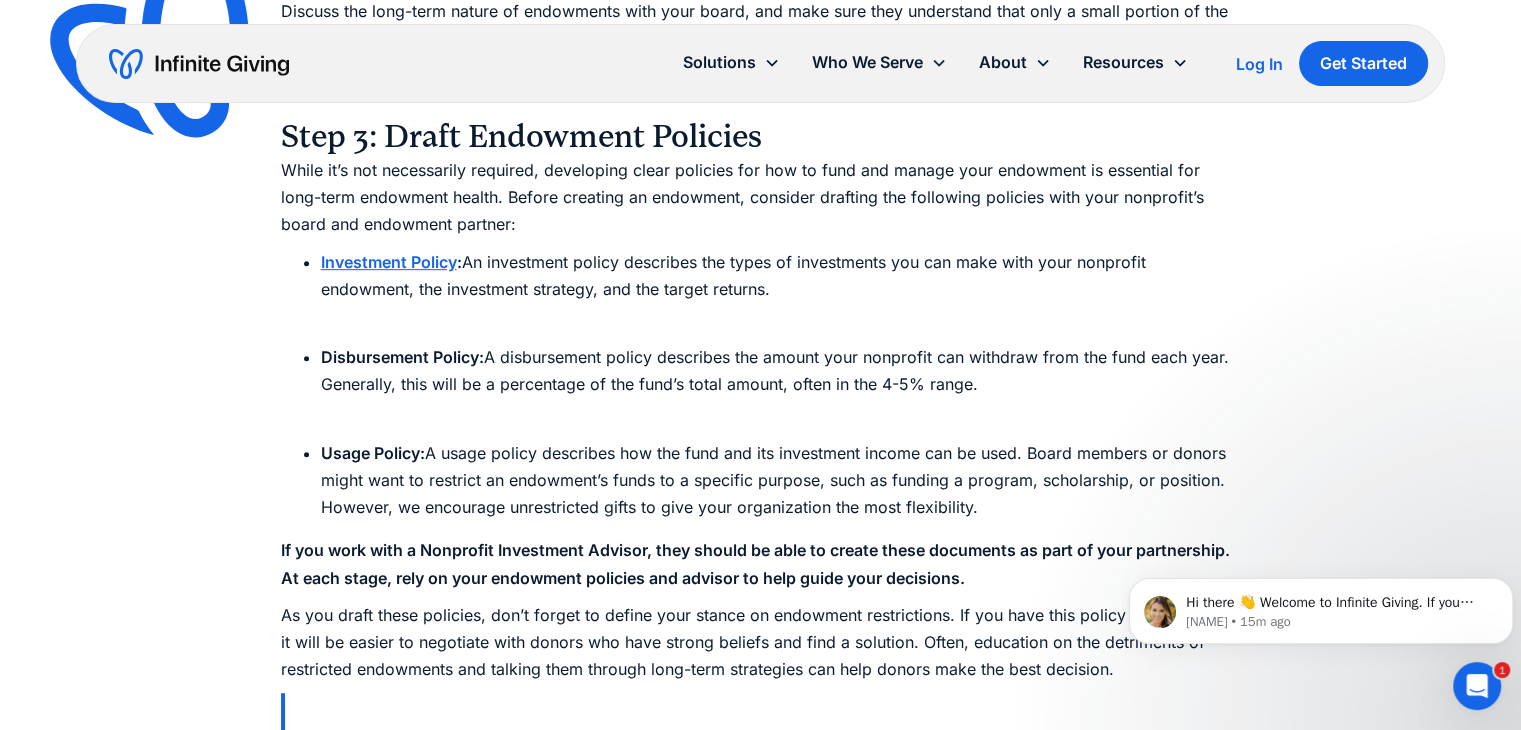 click on "Usage Policy:  A usage policy describes how the fund and its investment income can be used. Board members or donors might want to restrict an endowment’s funds to a specific purpose, such as funding a program, scholarship, or position. However, we encourage unrestricted gifts to give your organization the most flexibility." at bounding box center (781, 481) 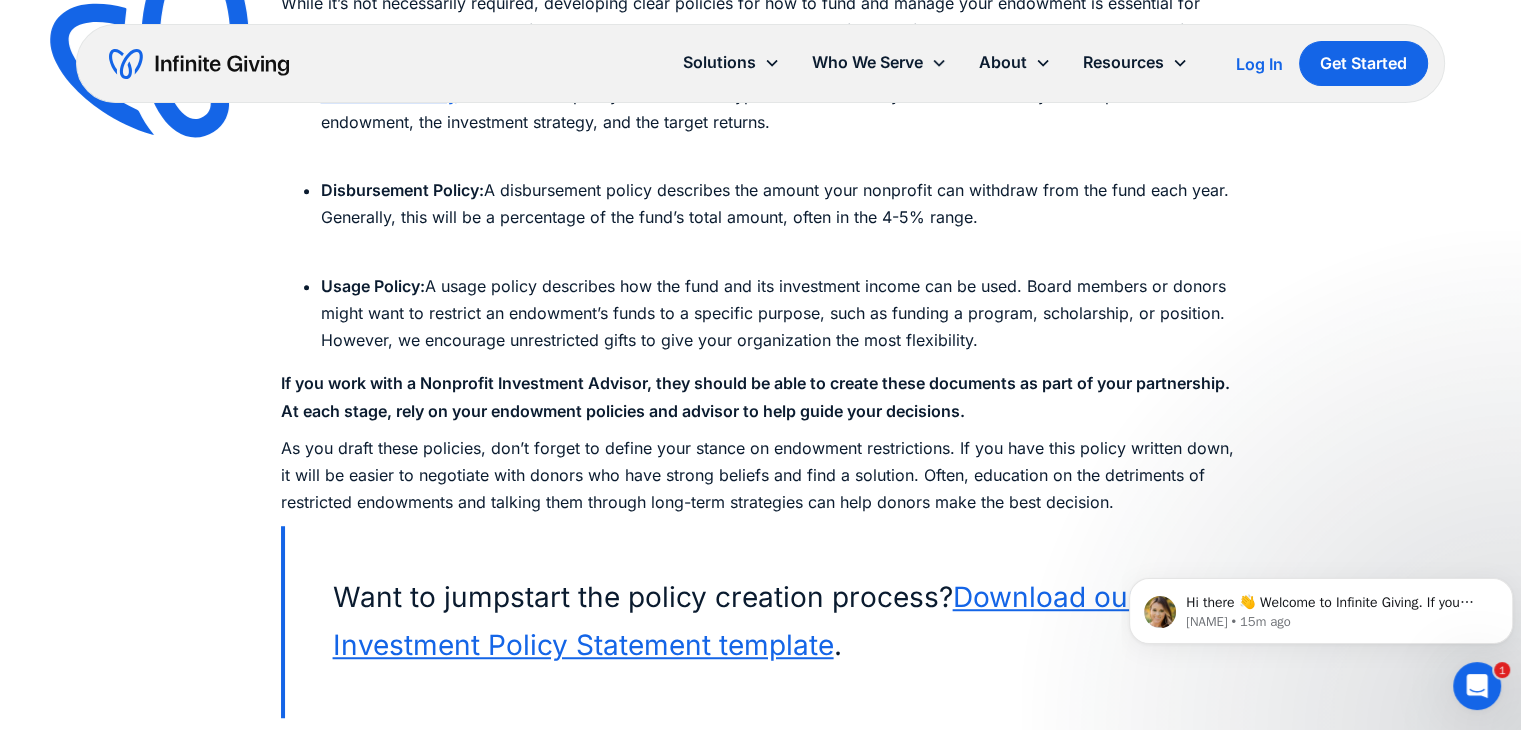 scroll, scrollTop: 8776, scrollLeft: 0, axis: vertical 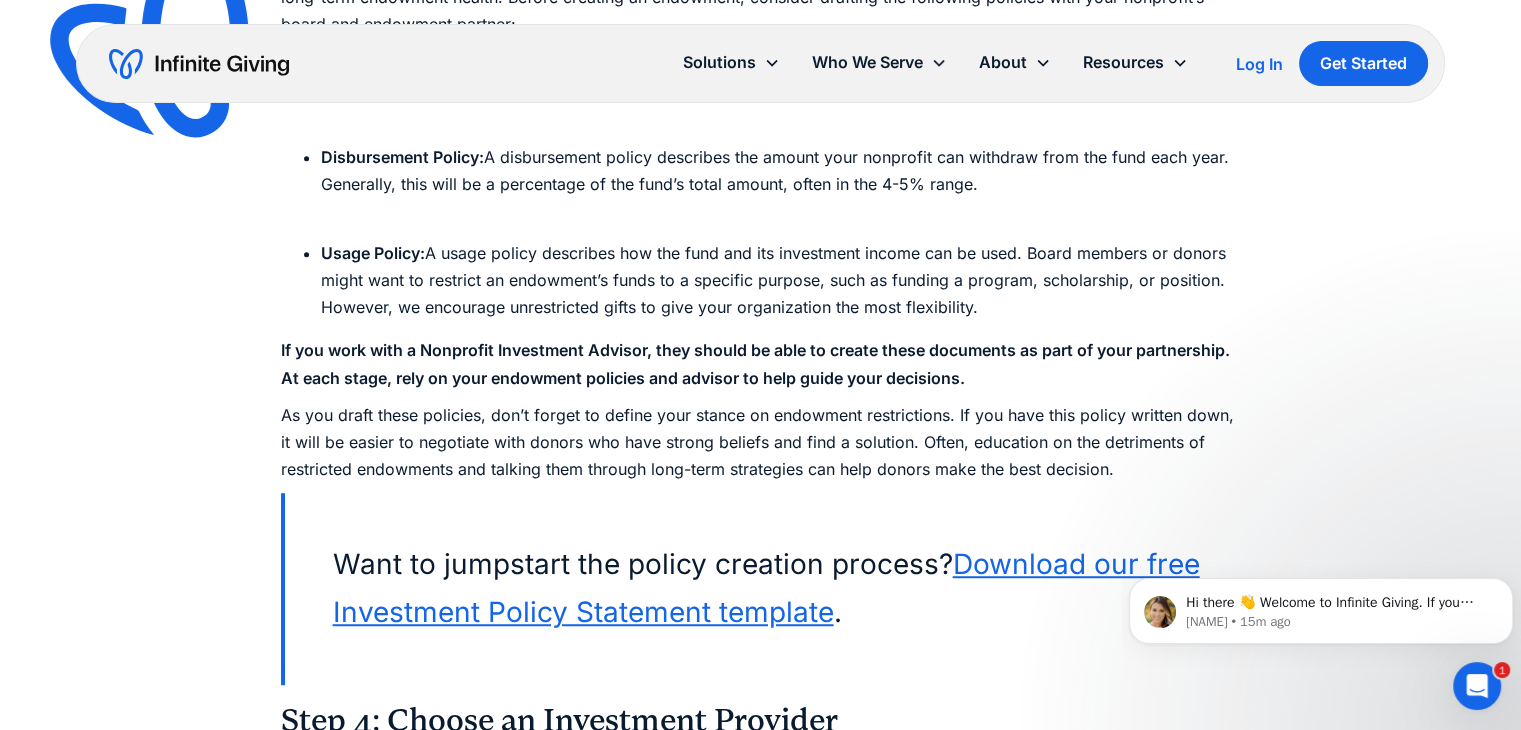 click on "As you draft these policies, don’t forget to define your stance on endowment restrictions. If you have this policy written down, it will be easier to negotiate with donors who have strong beliefs and find a solution. Often, education on the detriments of restricted endowments and talking them through long-term strategies can help donors make the best decision." at bounding box center (761, 443) 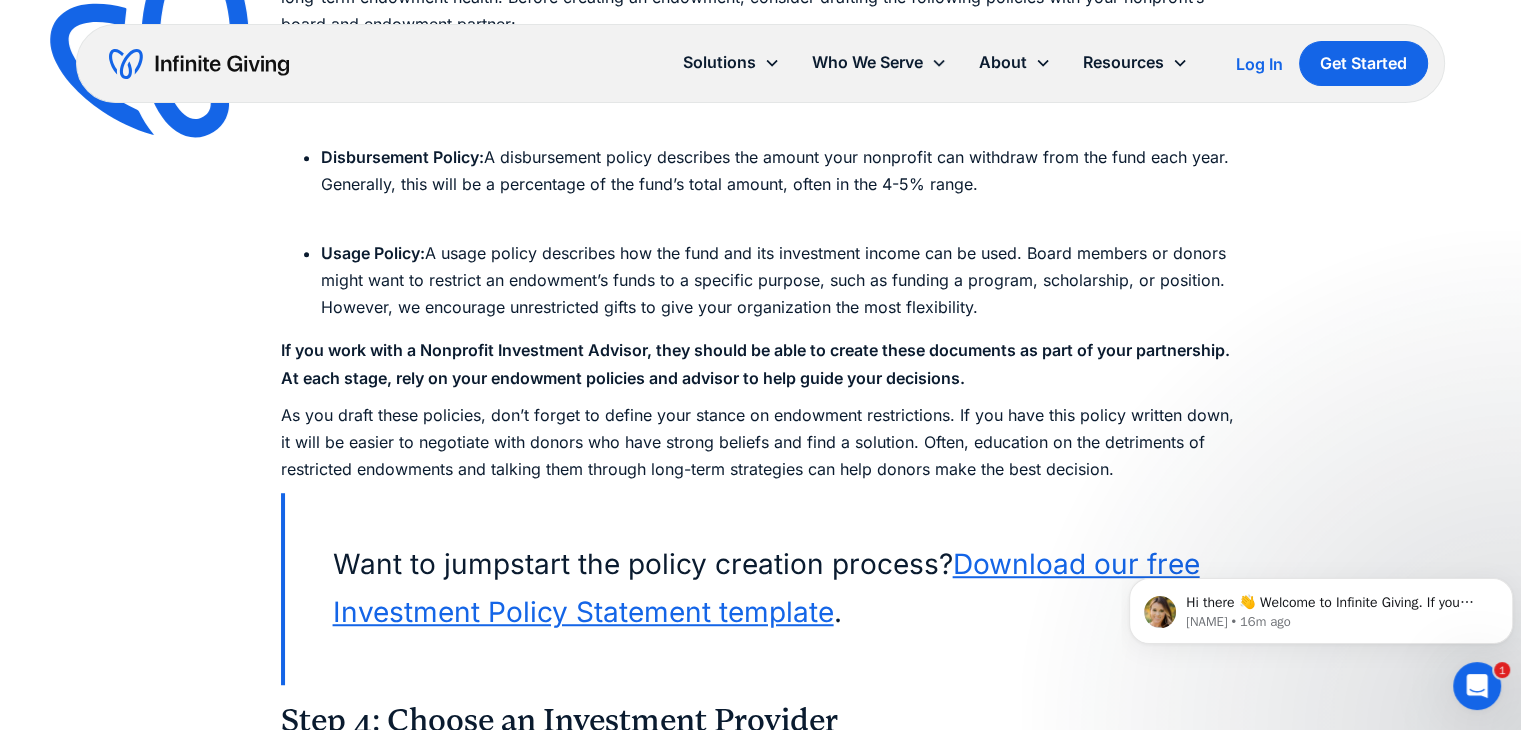 click on "As you draft these policies, don’t forget to define your stance on endowment restrictions. If you have this policy written down, it will be easier to negotiate with donors who have strong beliefs and find a solution. Often, education on the detriments of restricted endowments and talking them through long-term strategies can help donors make the best decision." at bounding box center (761, 443) 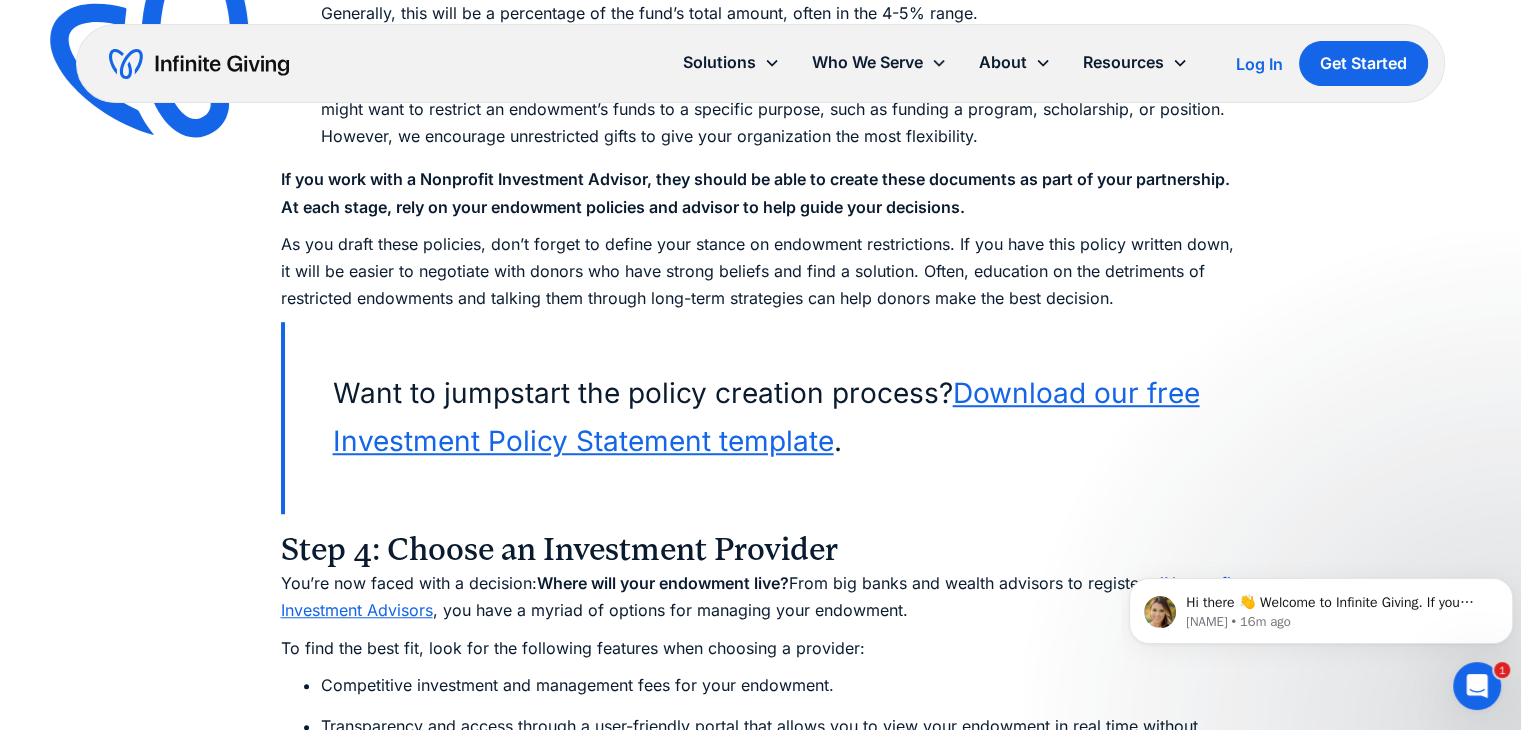 scroll, scrollTop: 8976, scrollLeft: 0, axis: vertical 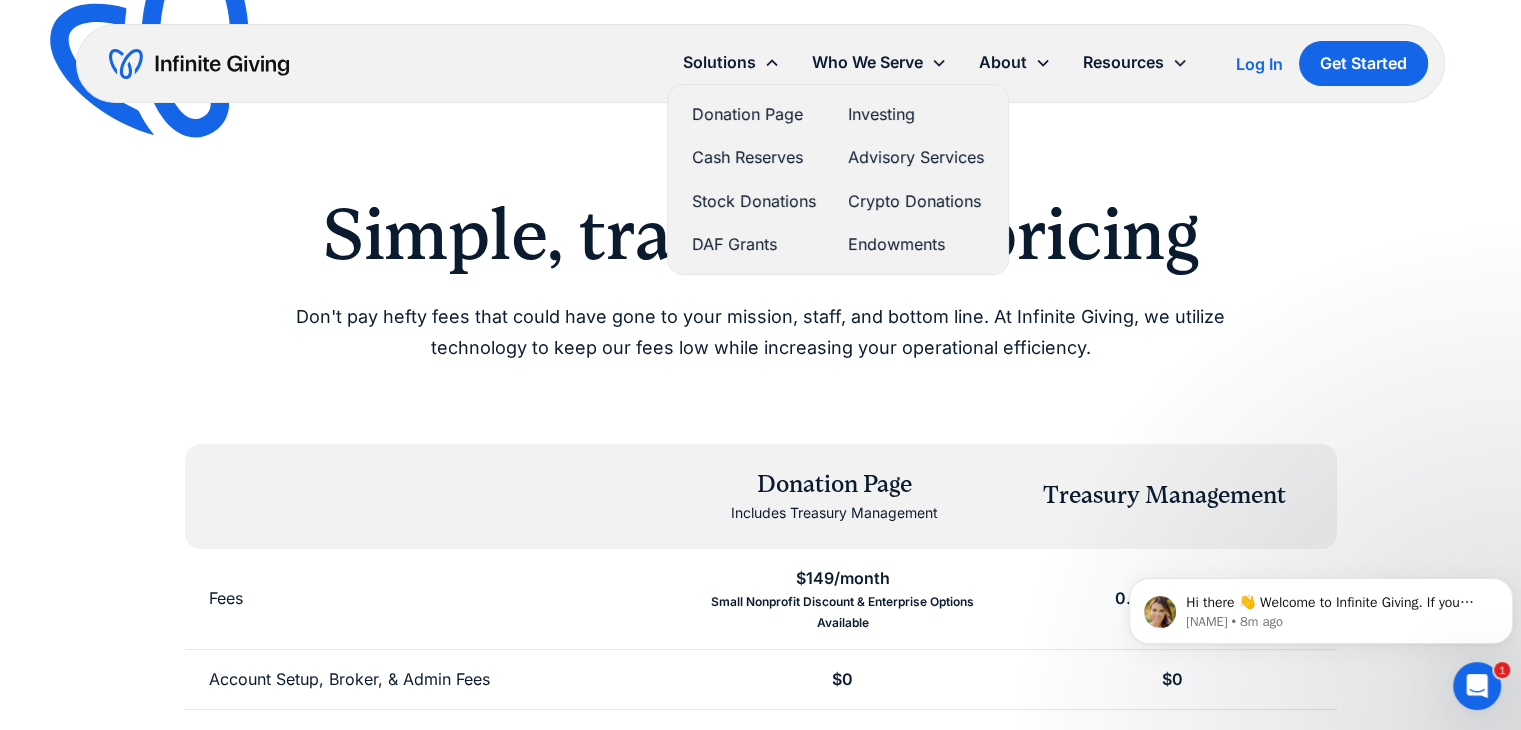 click on "Endowments" at bounding box center [916, 244] 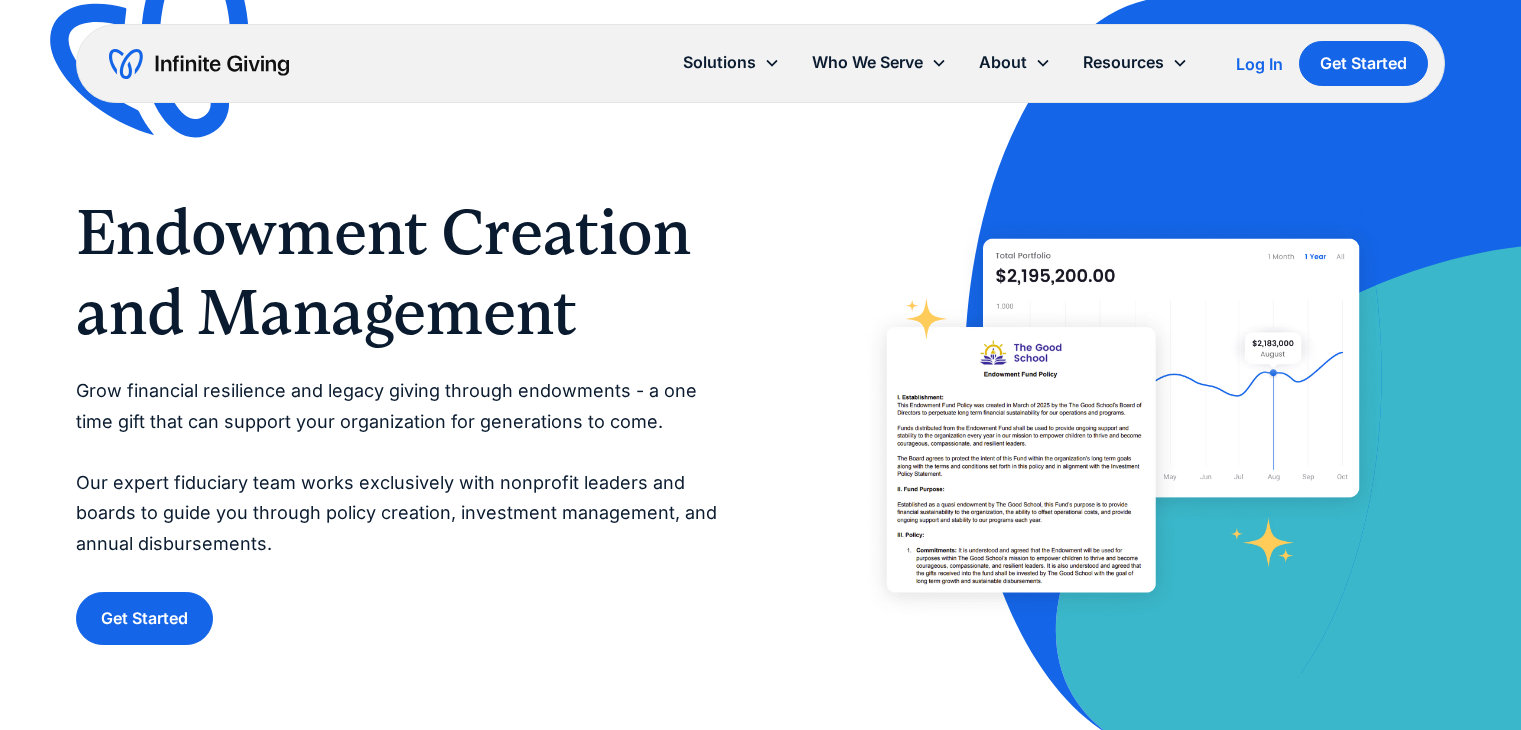 scroll, scrollTop: 0, scrollLeft: 0, axis: both 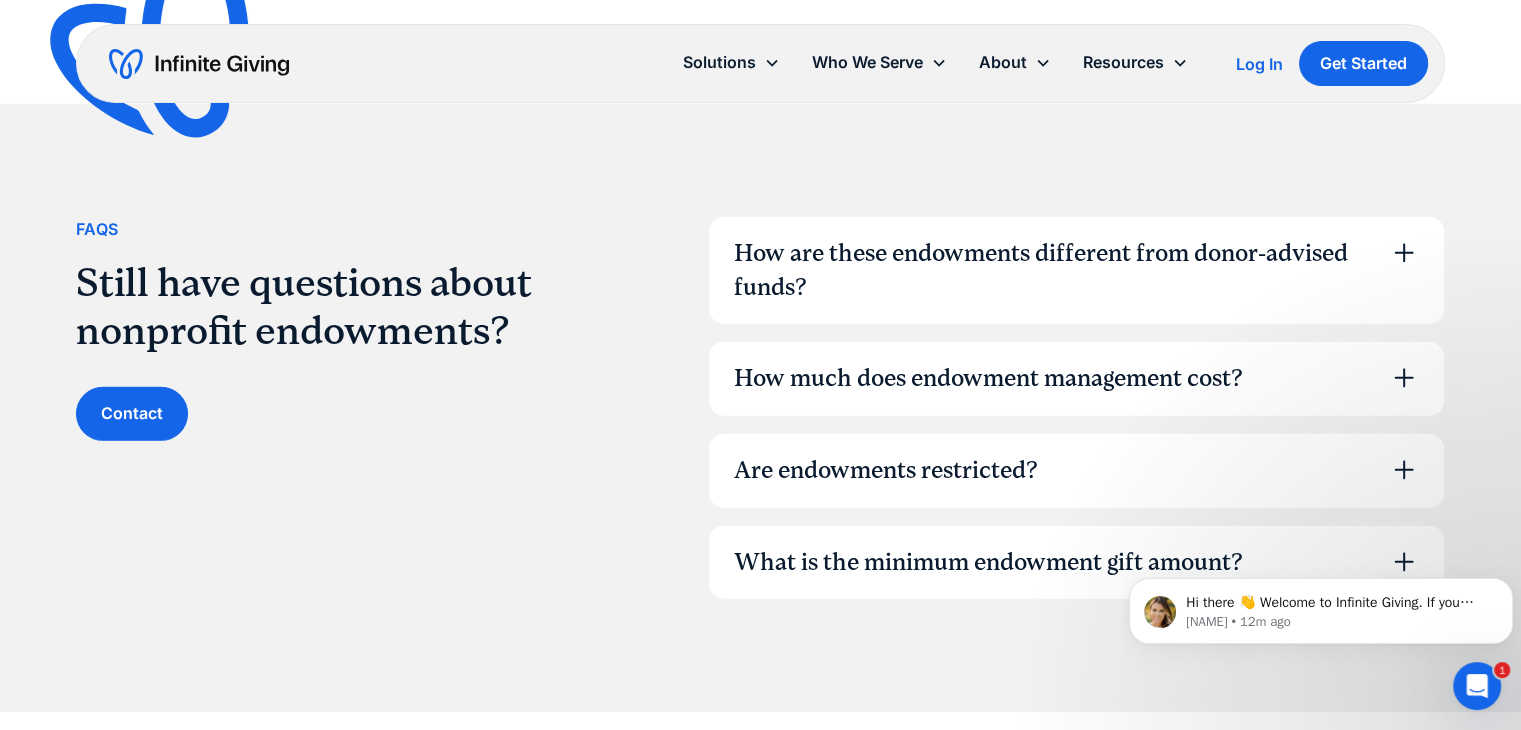 click 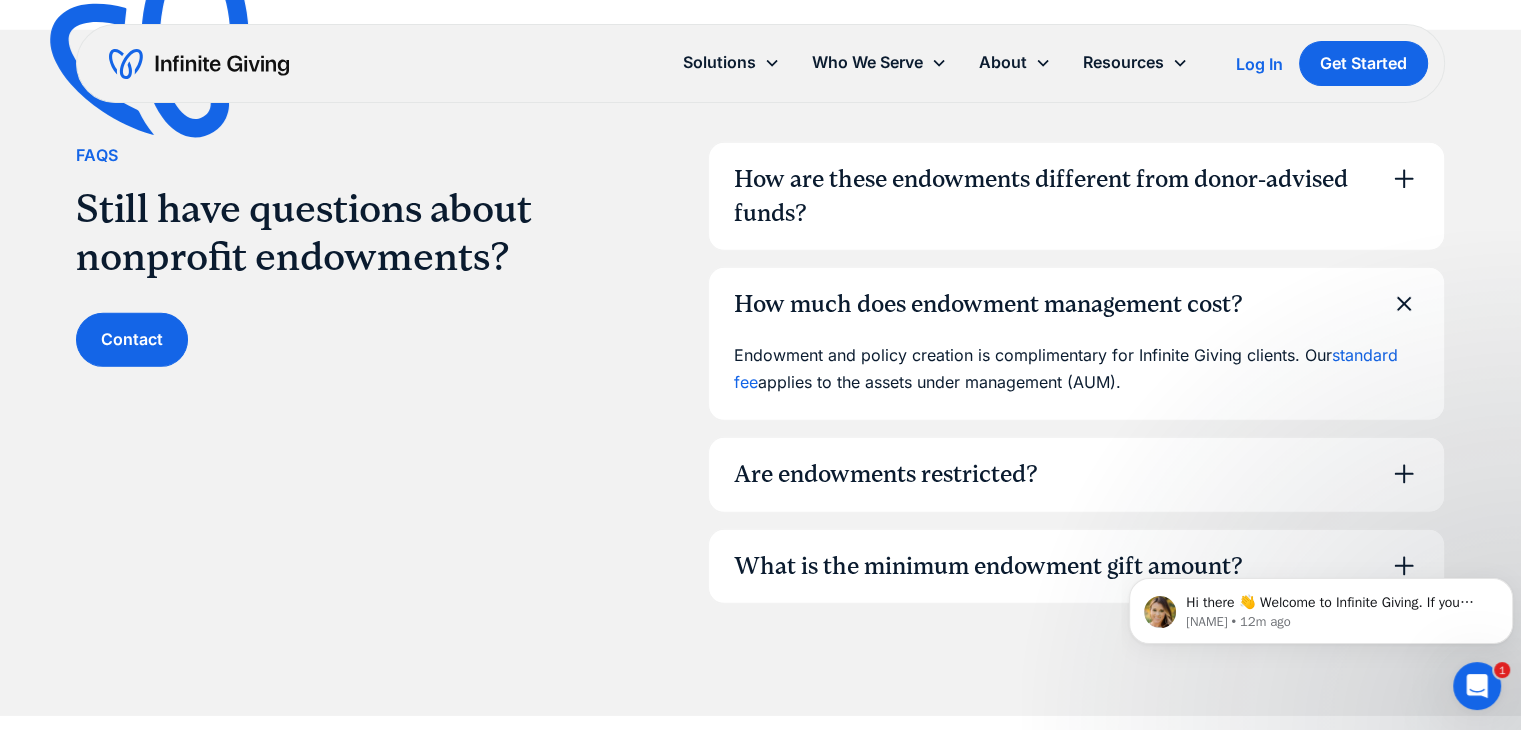 scroll, scrollTop: 5800, scrollLeft: 0, axis: vertical 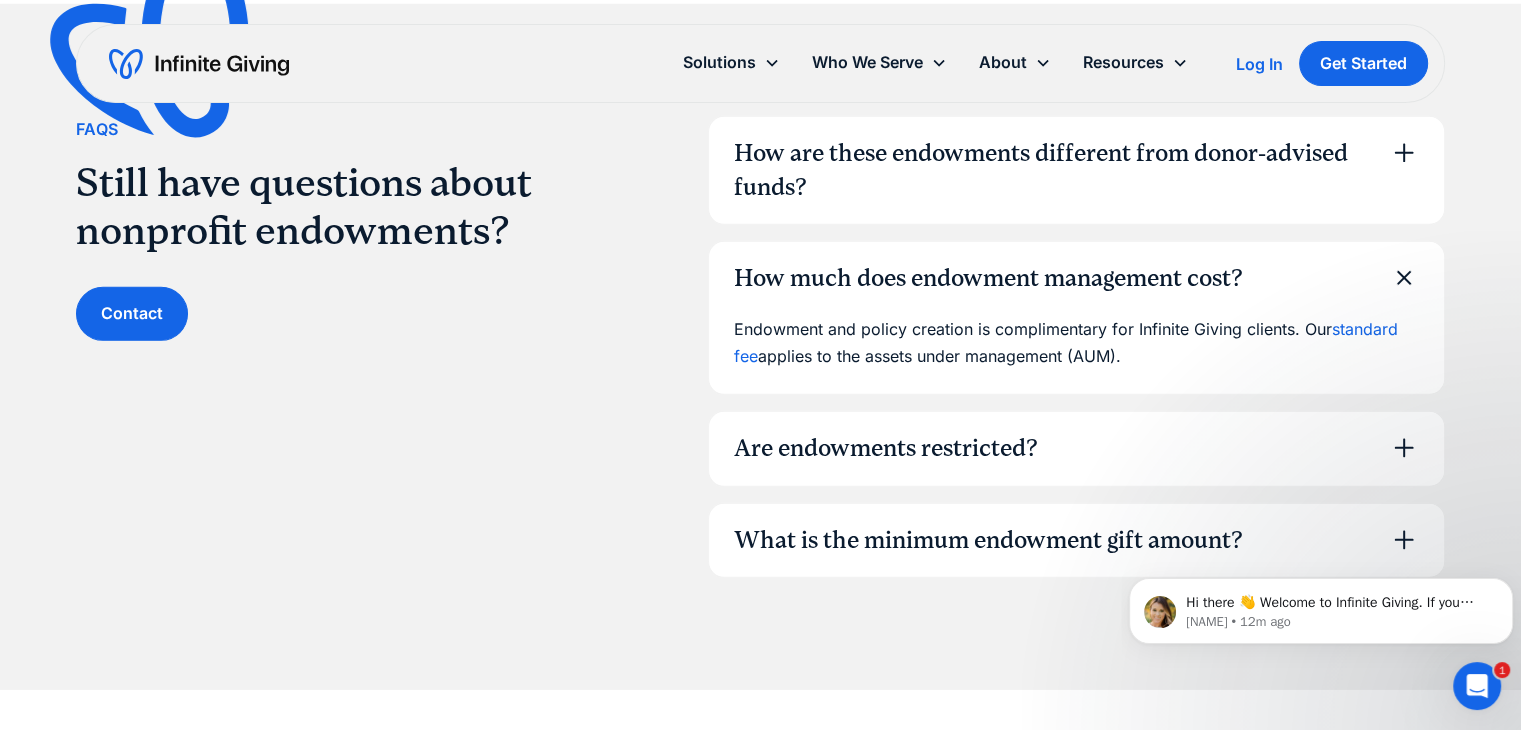 click 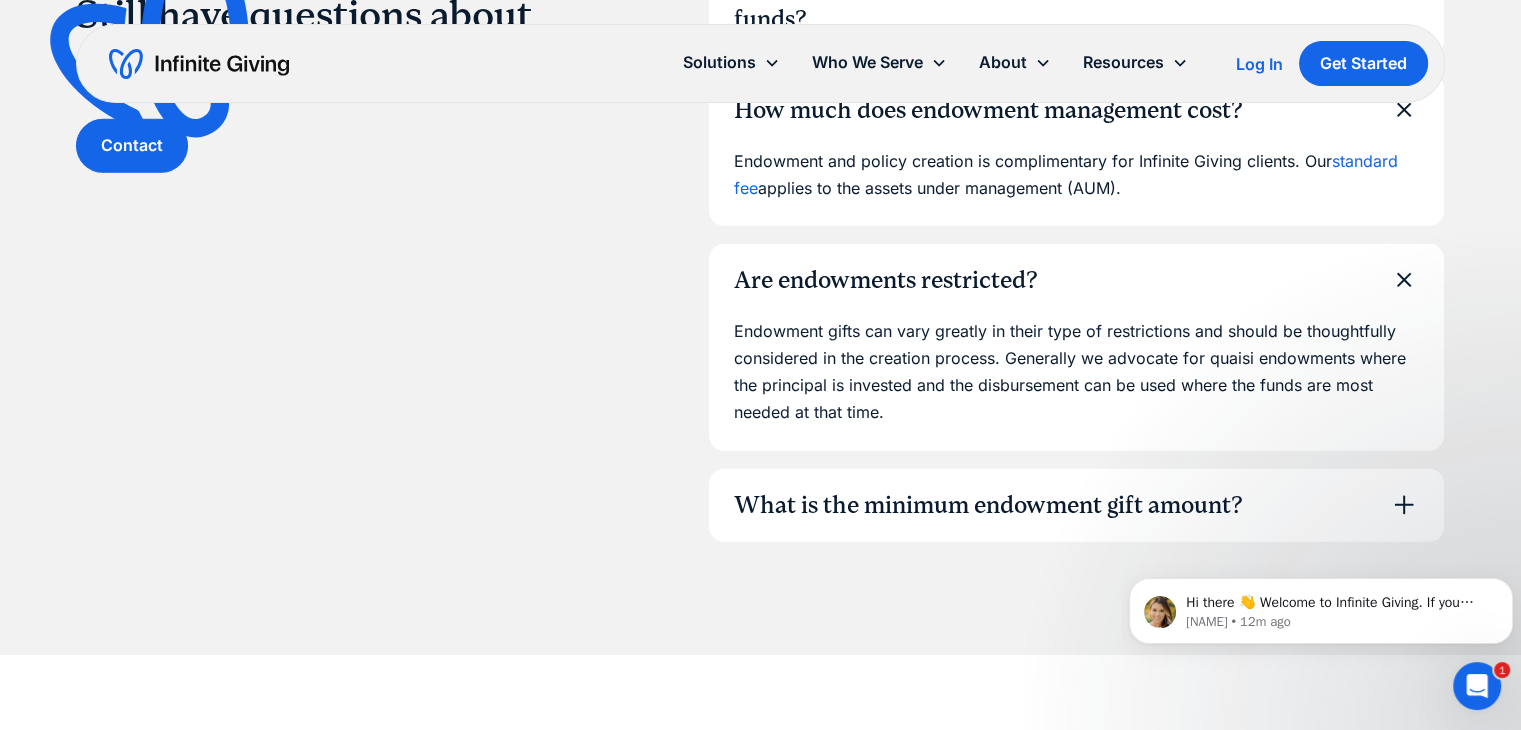 scroll, scrollTop: 6000, scrollLeft: 0, axis: vertical 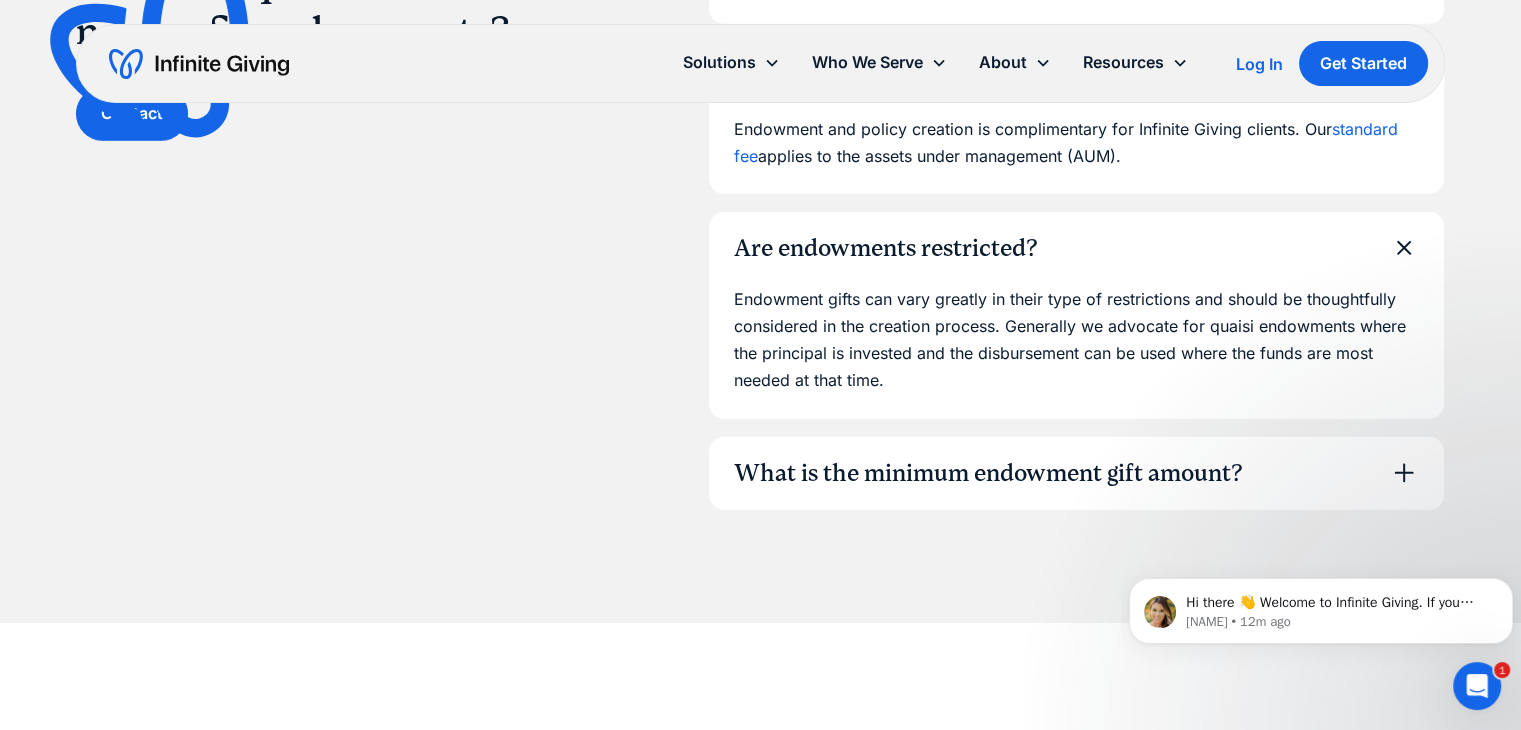 click 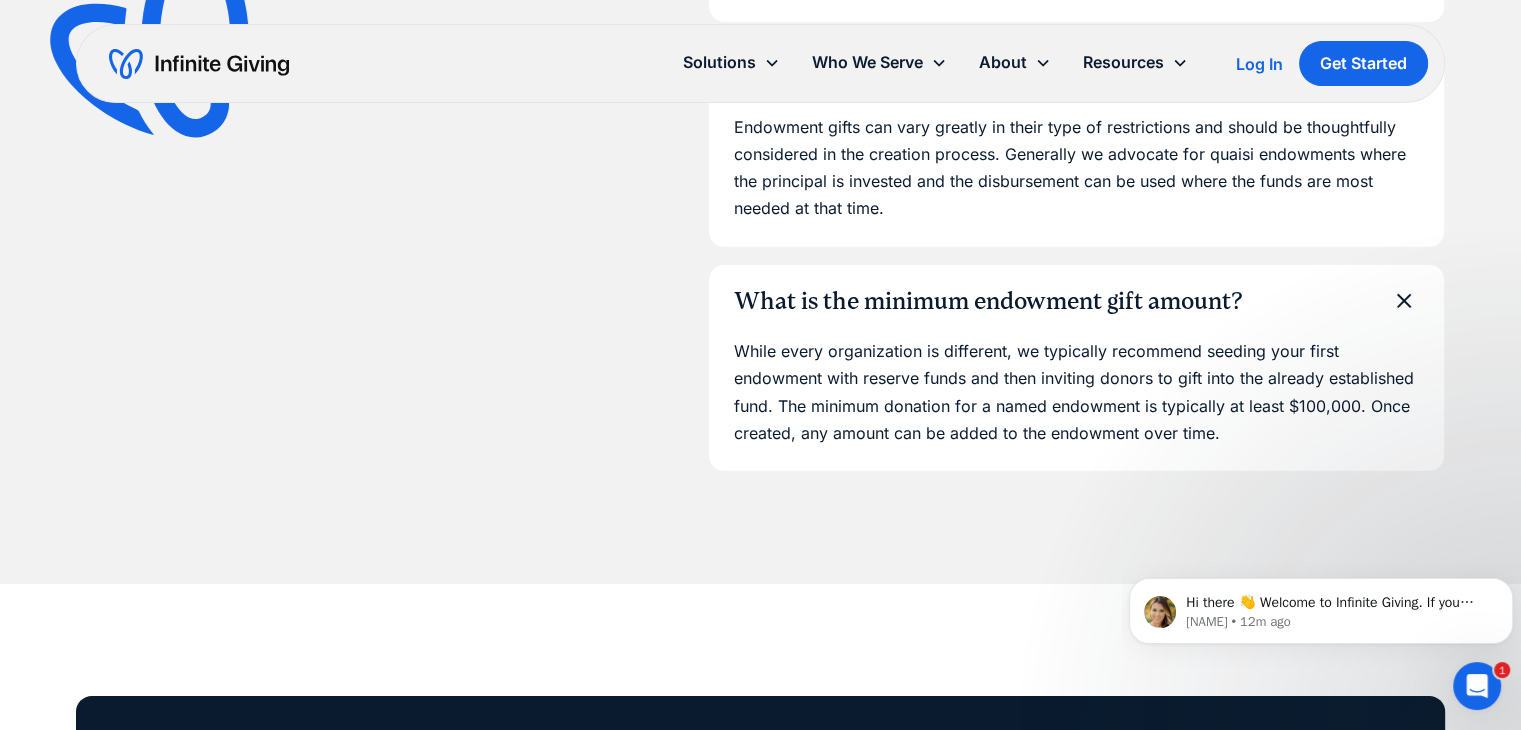 scroll, scrollTop: 6200, scrollLeft: 0, axis: vertical 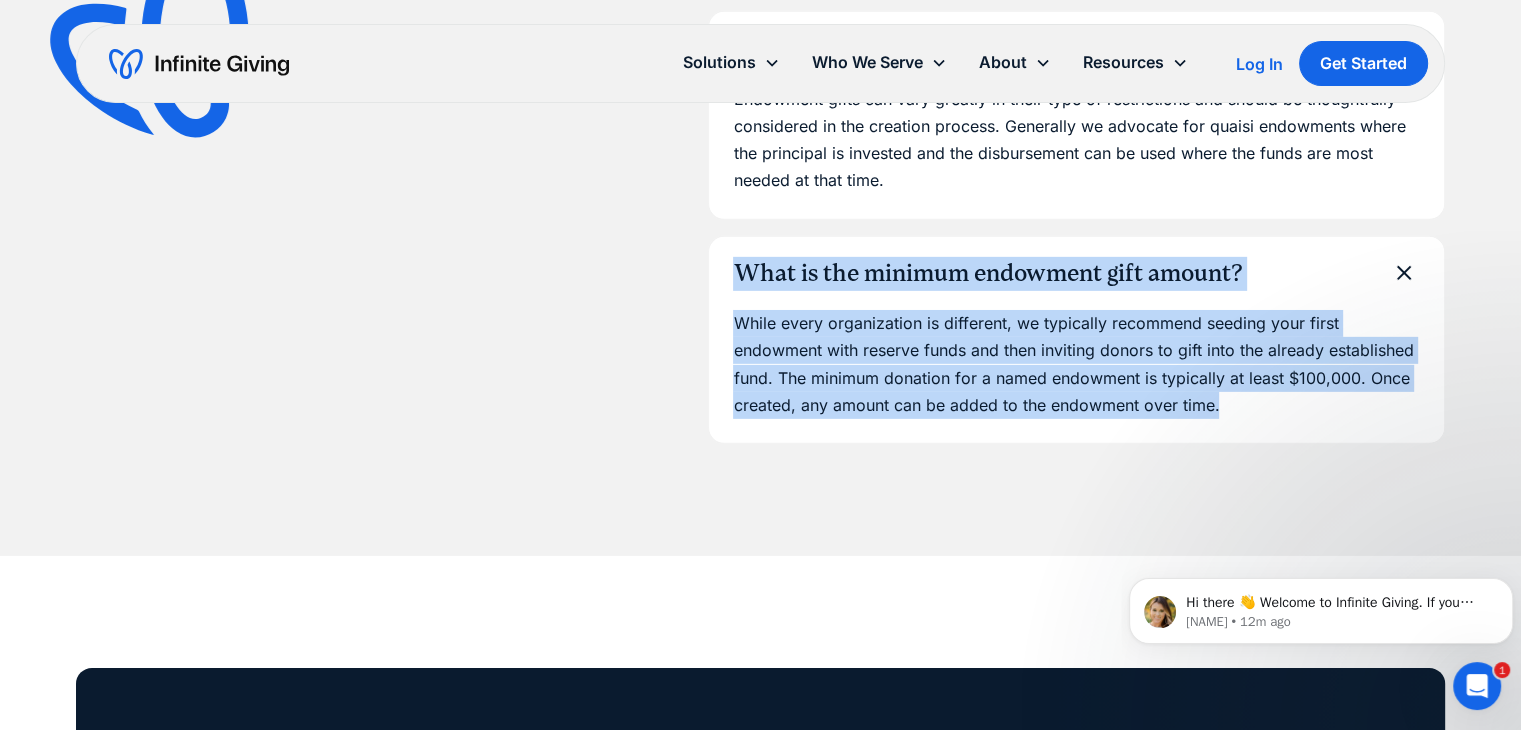 drag, startPoint x: 1158, startPoint y: 413, endPoint x: 716, endPoint y: 291, distance: 458.52808 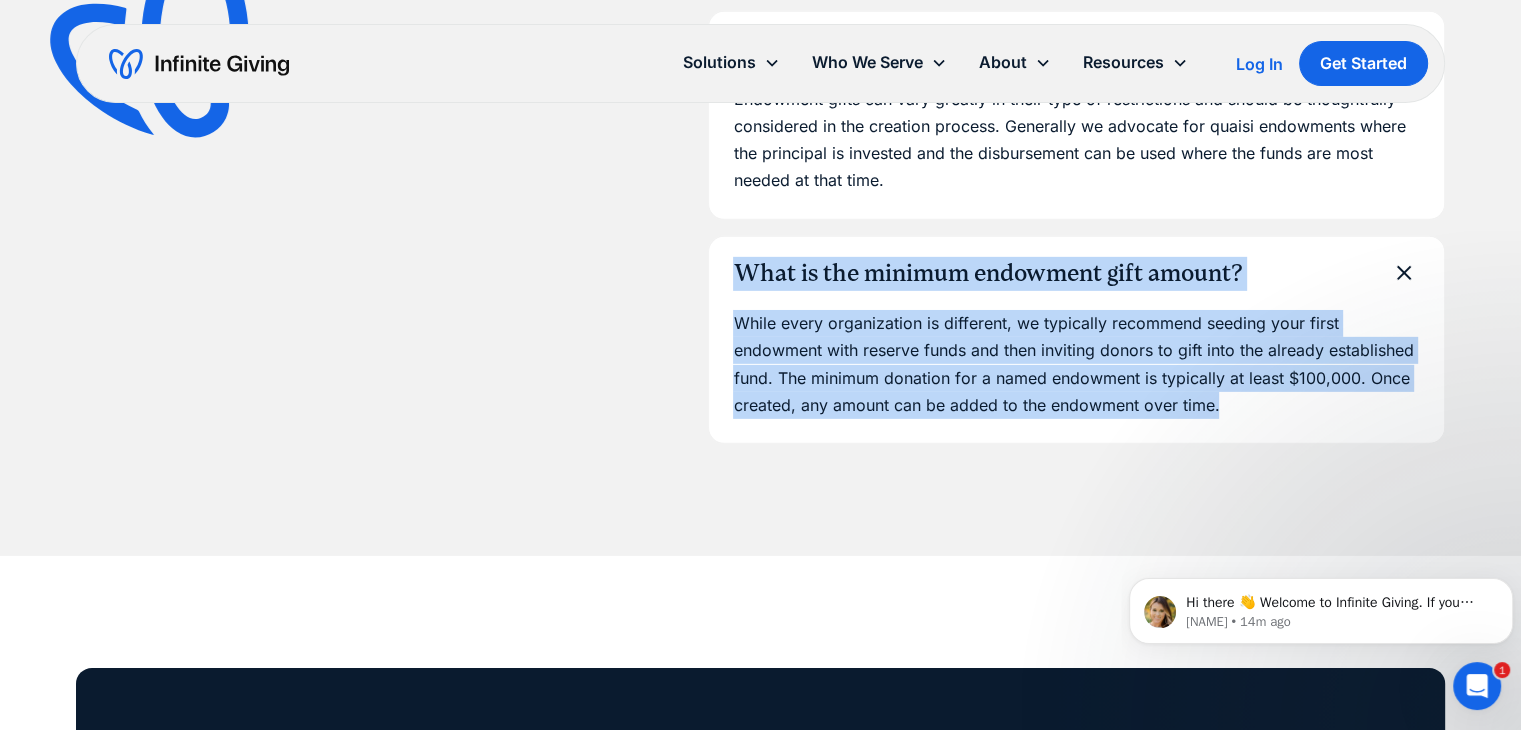 click on "FAqs Still have questions about nonprofit endowments? Contact How are these endowments different from donor-advised funds?
In a donor-advised fund, or DAF, the nonprofit doesn't own the principal. It's possible for the DAF to stop annual disbursements to your nonprofit or for the funds to never you. When establishing an endowment, however, the principal is owned by your nonprofit ensuring you benefit for generations to come. How much does endowment management cost?
Endowment and policy creation is complimentary for Infinite Giving clients. Our  standard fee  applies to the assets under management (AUM). Are endowments restricted?
Endowment gifts can vary greatly in their type of restrictions and should be thoughtfully considered in the creation process. Generally we advocate for quaisi endowments where the principal is invested and the disbursement can be used where the funds are most needed at that time. What is the minimum endowment gift amount?" at bounding box center [760, 80] 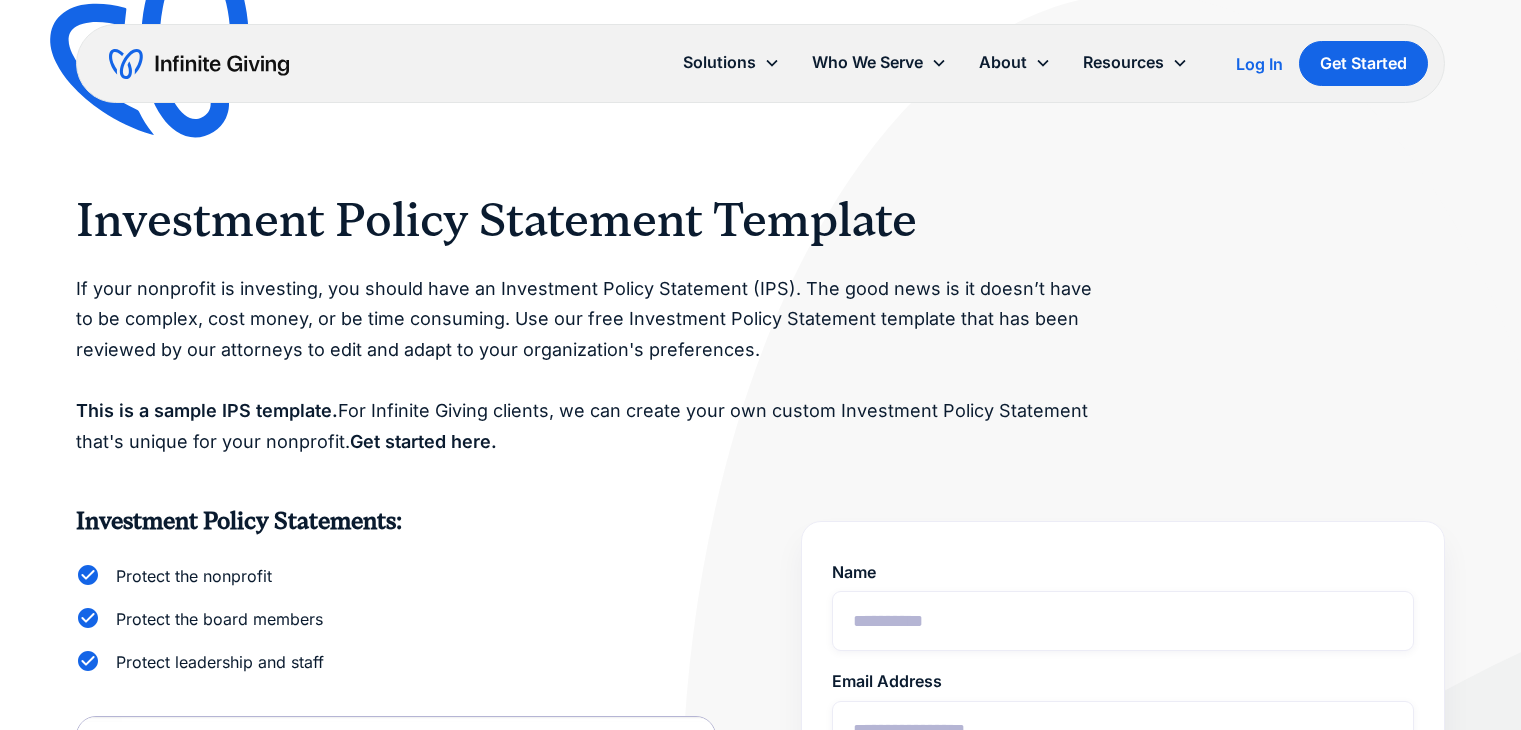scroll, scrollTop: 0, scrollLeft: 0, axis: both 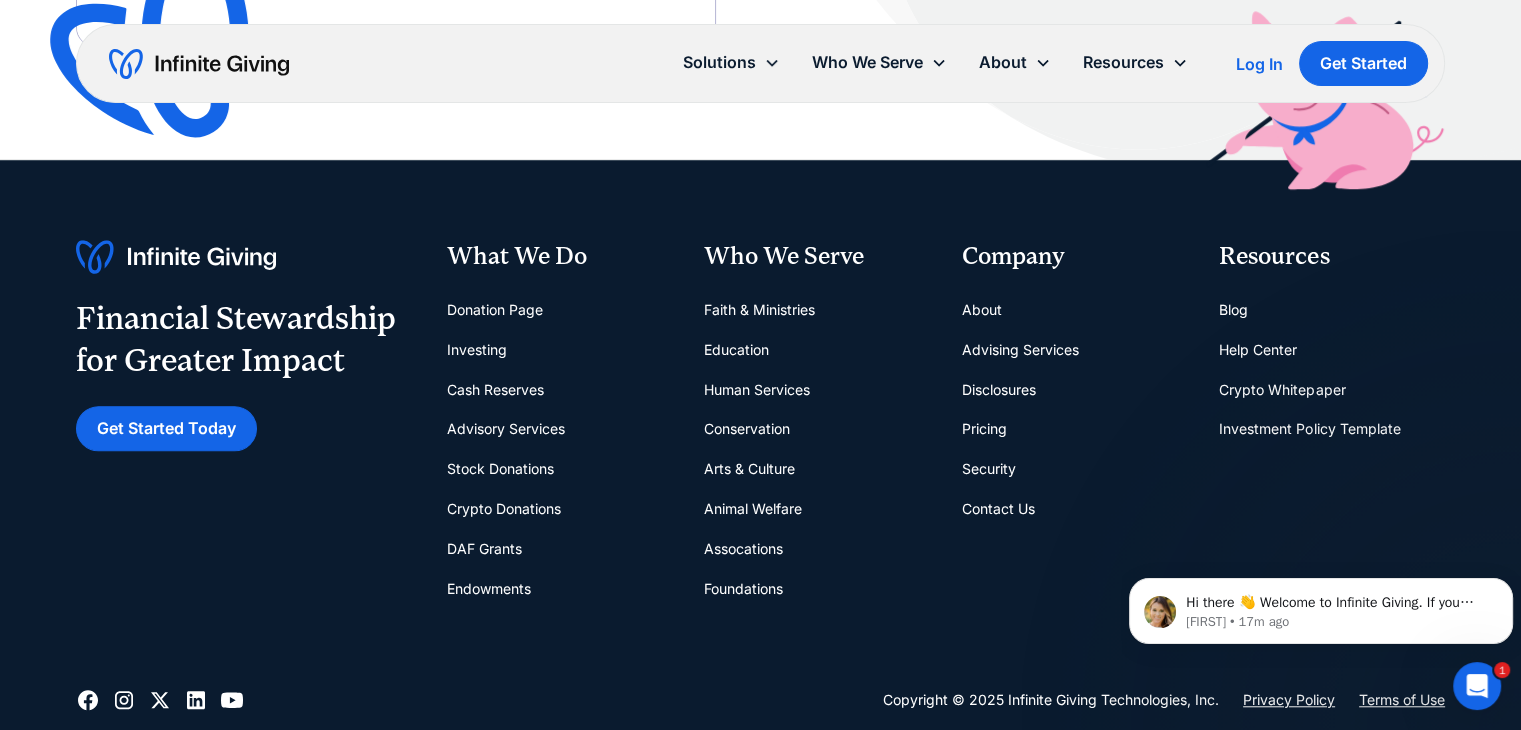 click on "Human Services" at bounding box center [757, 390] 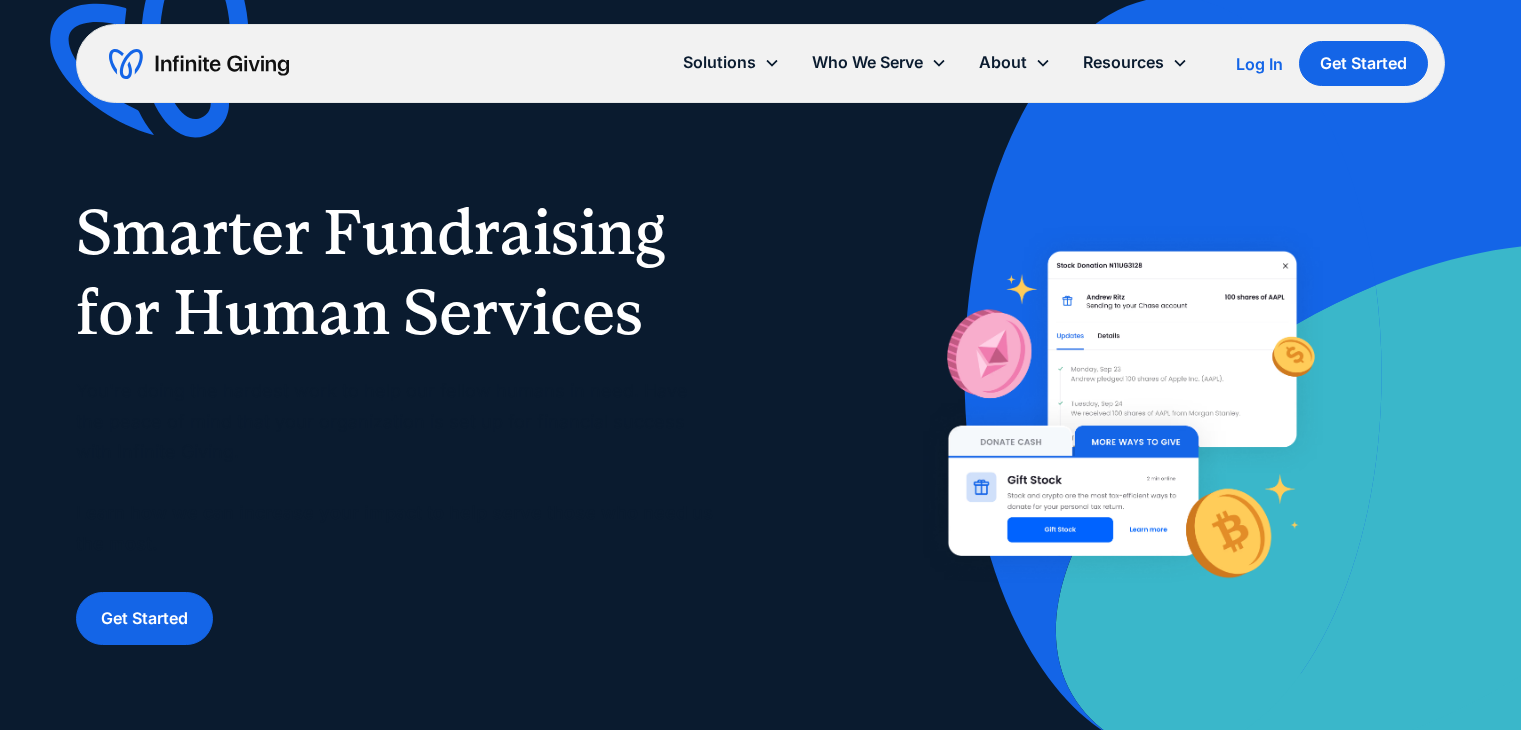 scroll, scrollTop: 145, scrollLeft: 0, axis: vertical 